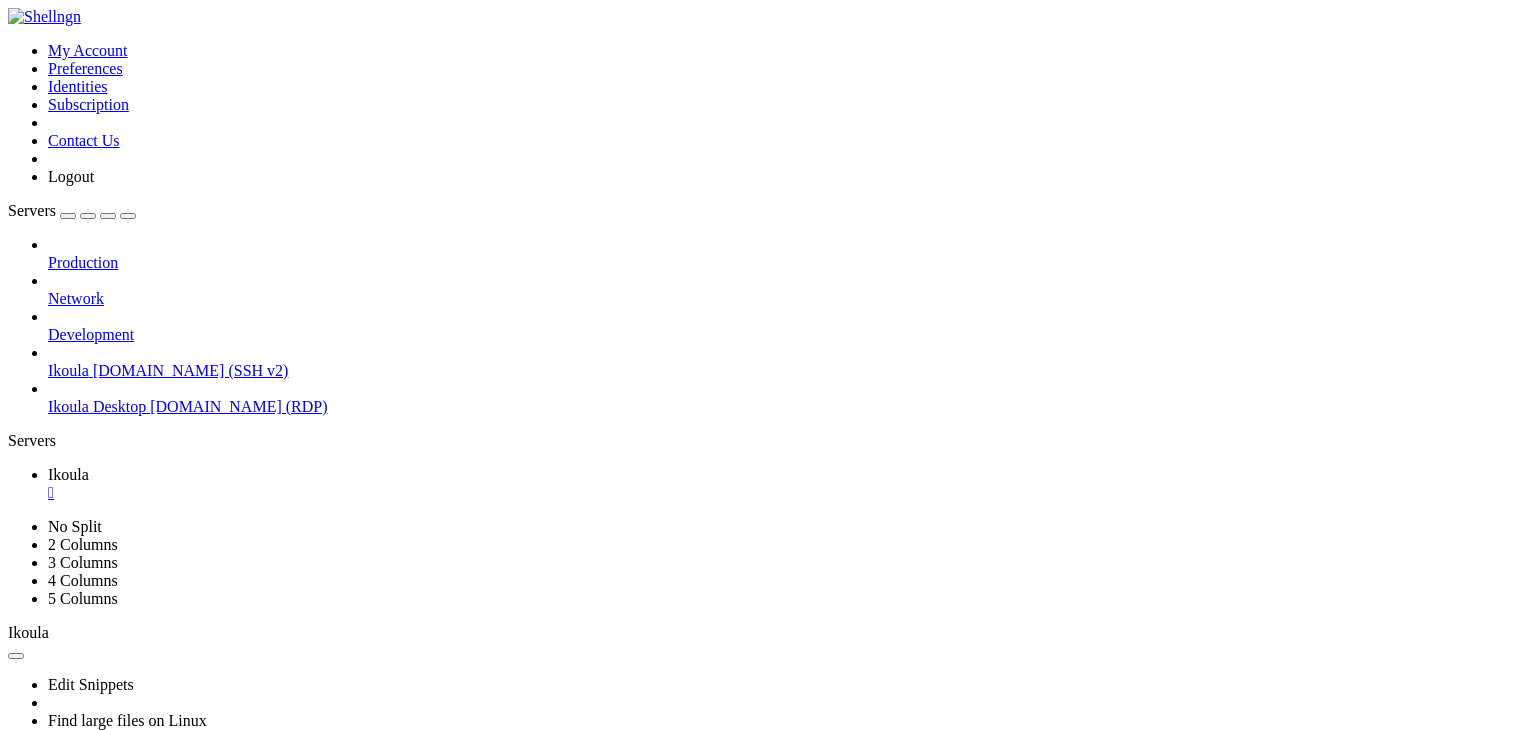 scroll, scrollTop: 0, scrollLeft: 0, axis: both 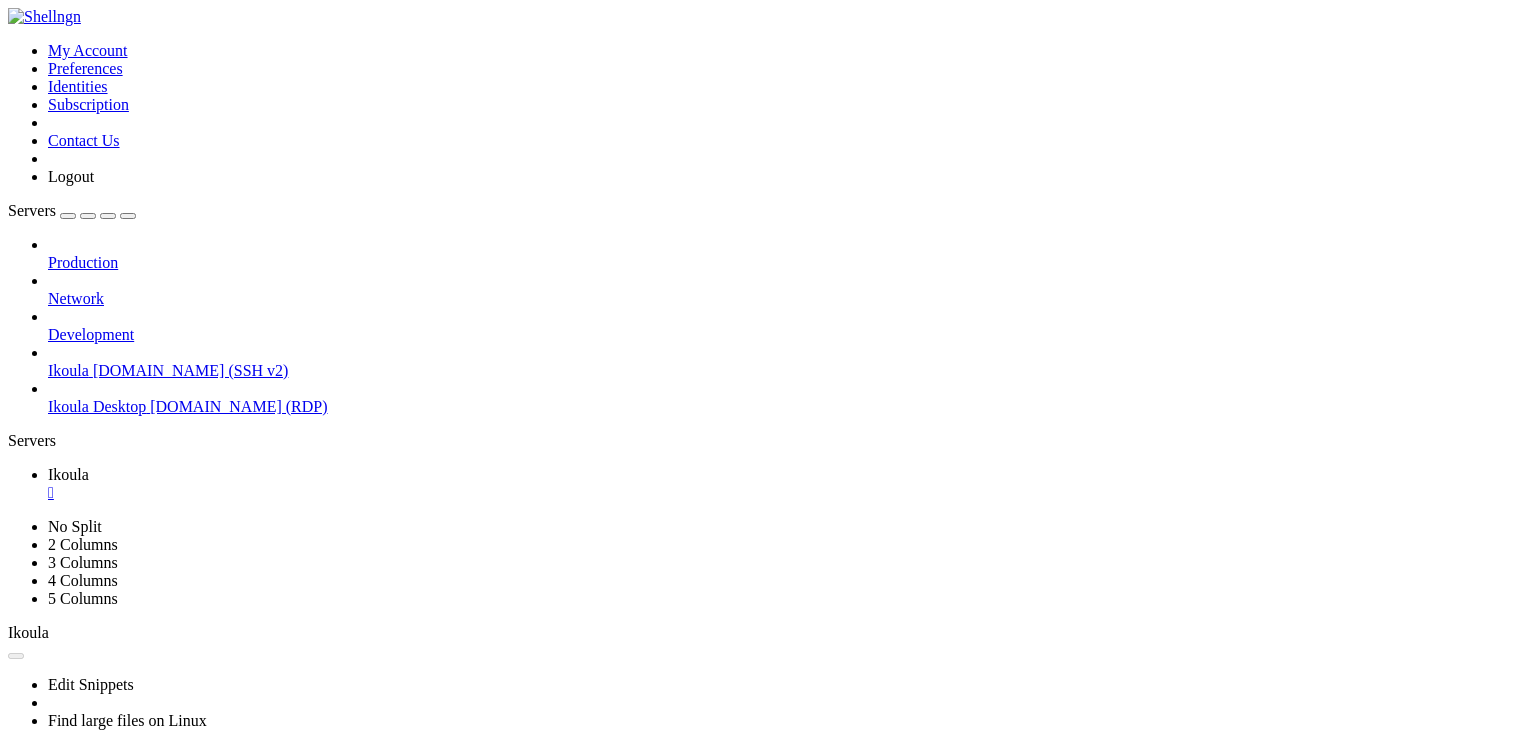 click on "Open SFTP" at bounding box center (85, 1016) 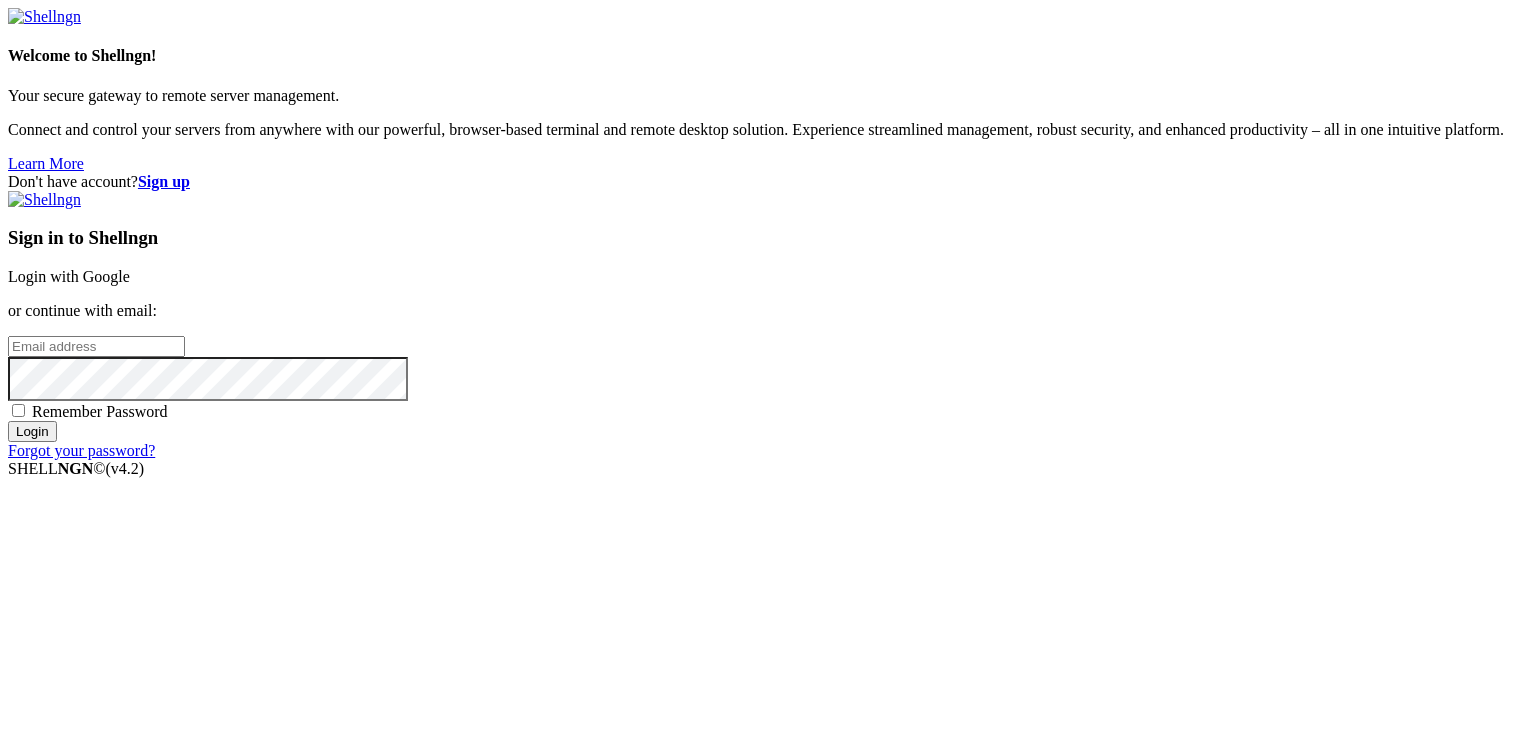 click on "Login with Google" at bounding box center [69, 276] 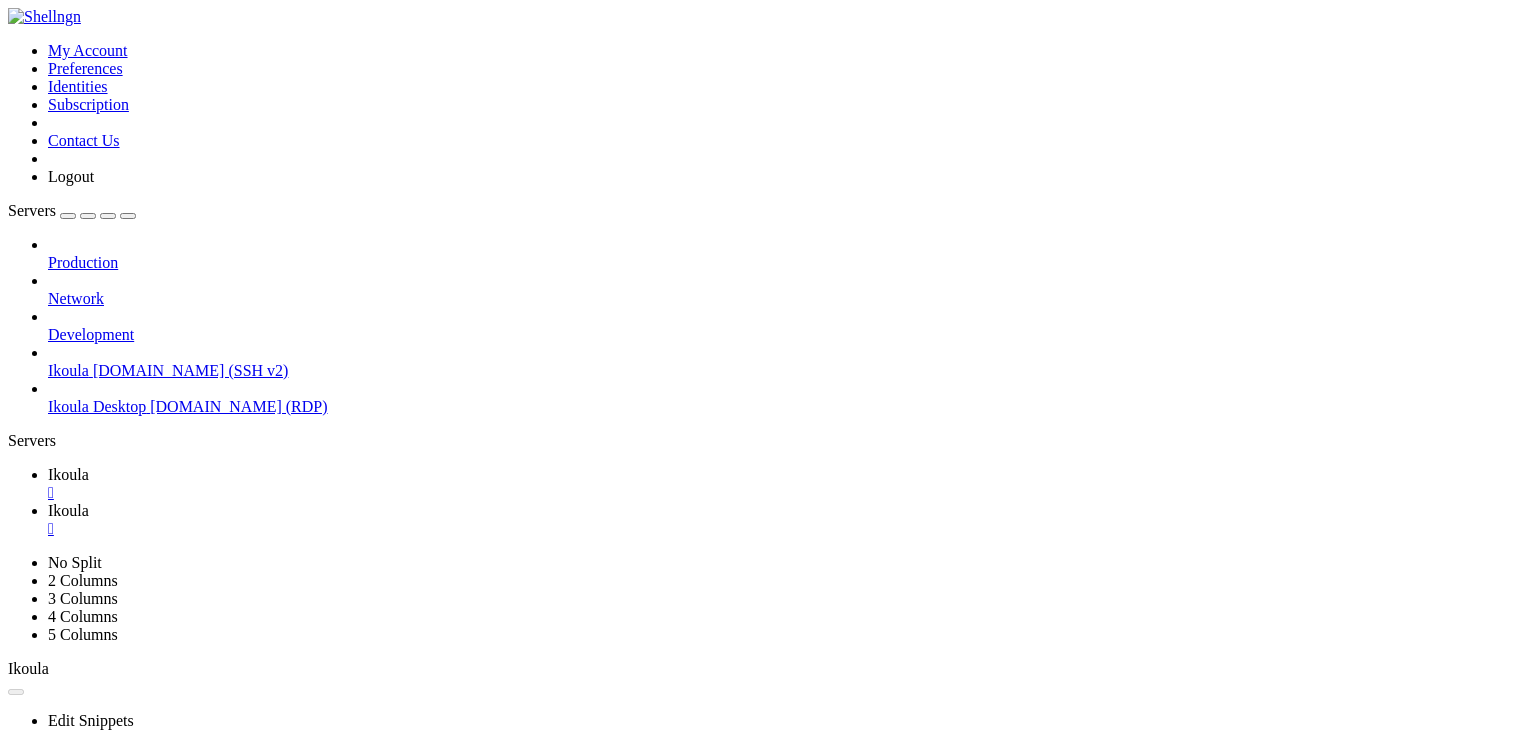 scroll, scrollTop: 0, scrollLeft: 0, axis: both 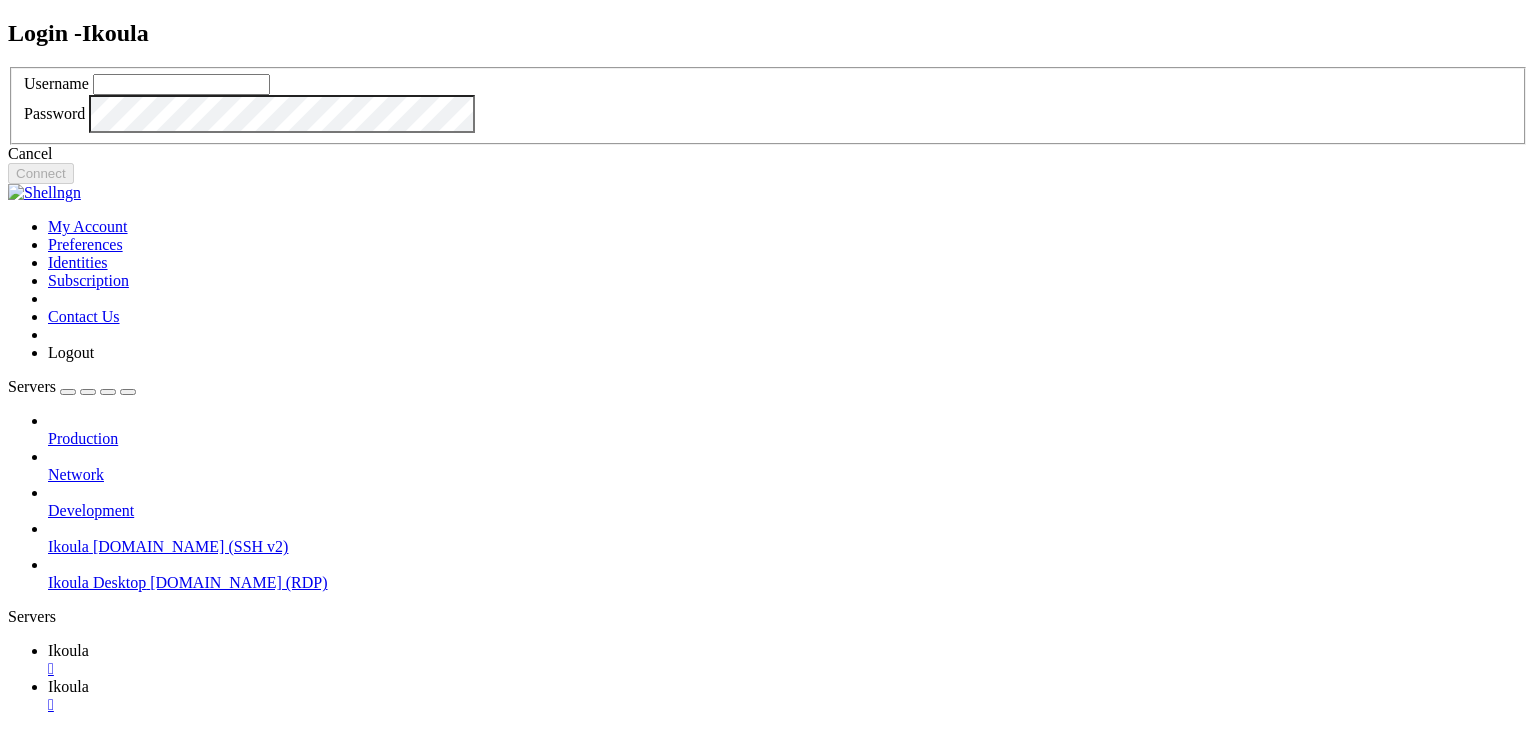 click at bounding box center [181, 84] 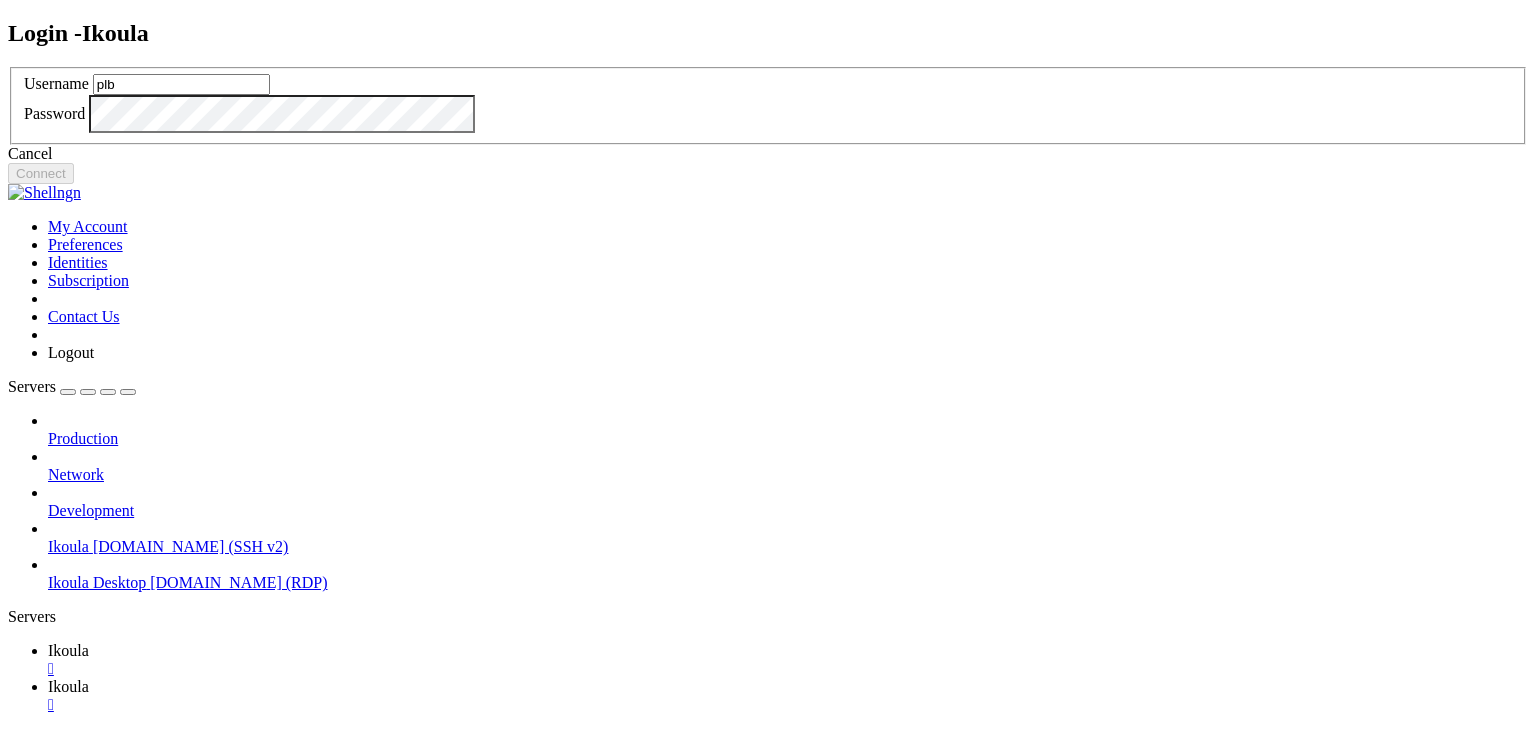 type on "plb" 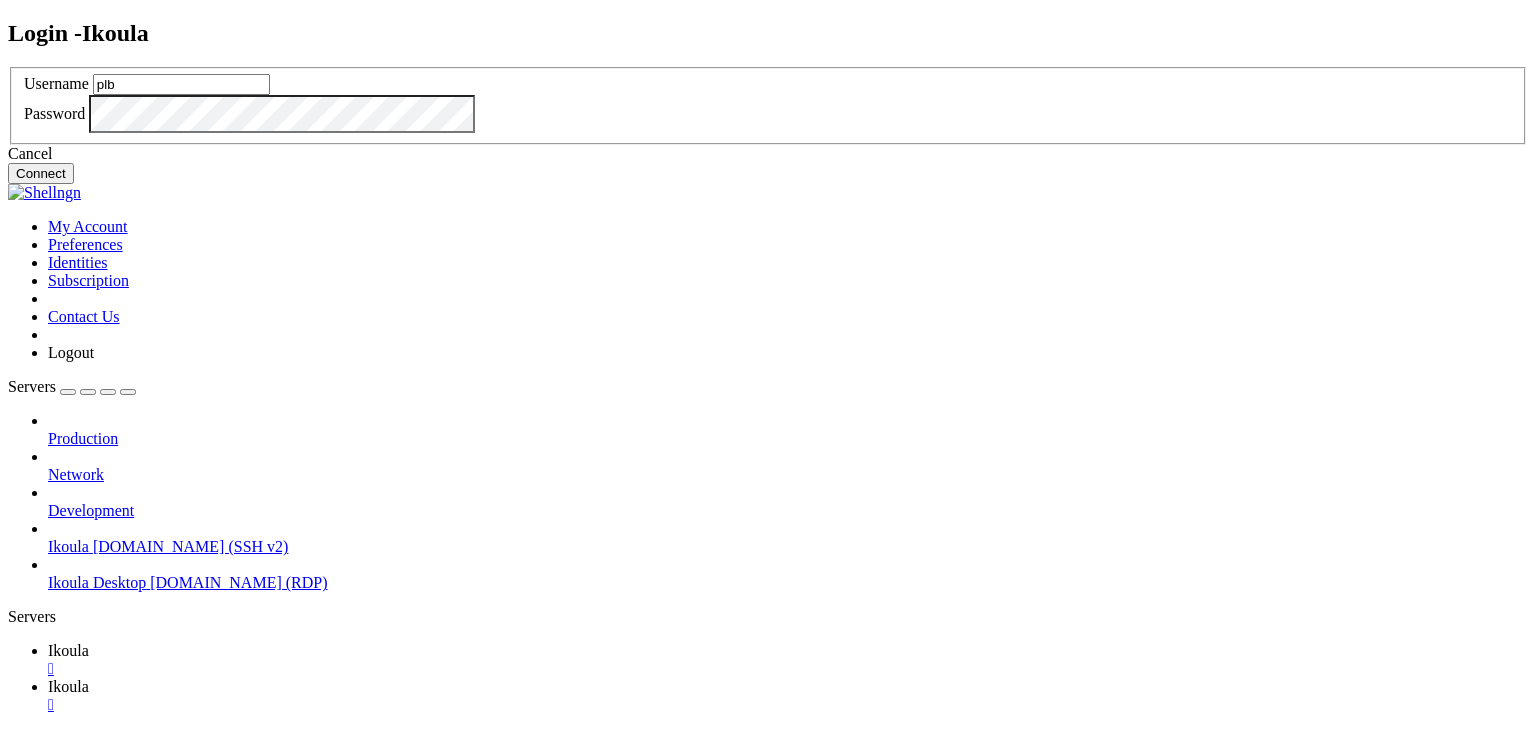 click on "Connect" at bounding box center (41, 173) 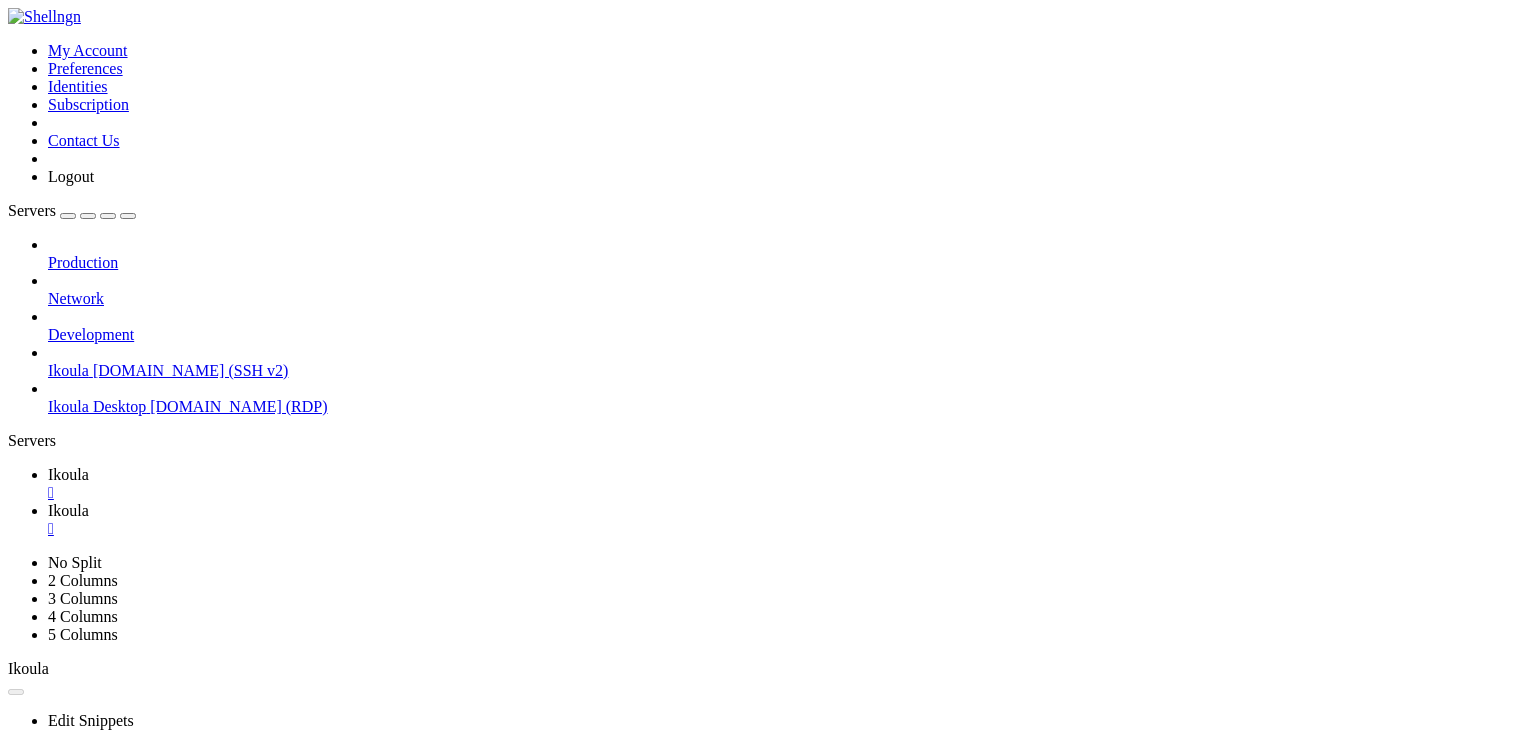 click on "Reconnect" at bounding box center [48, 923] 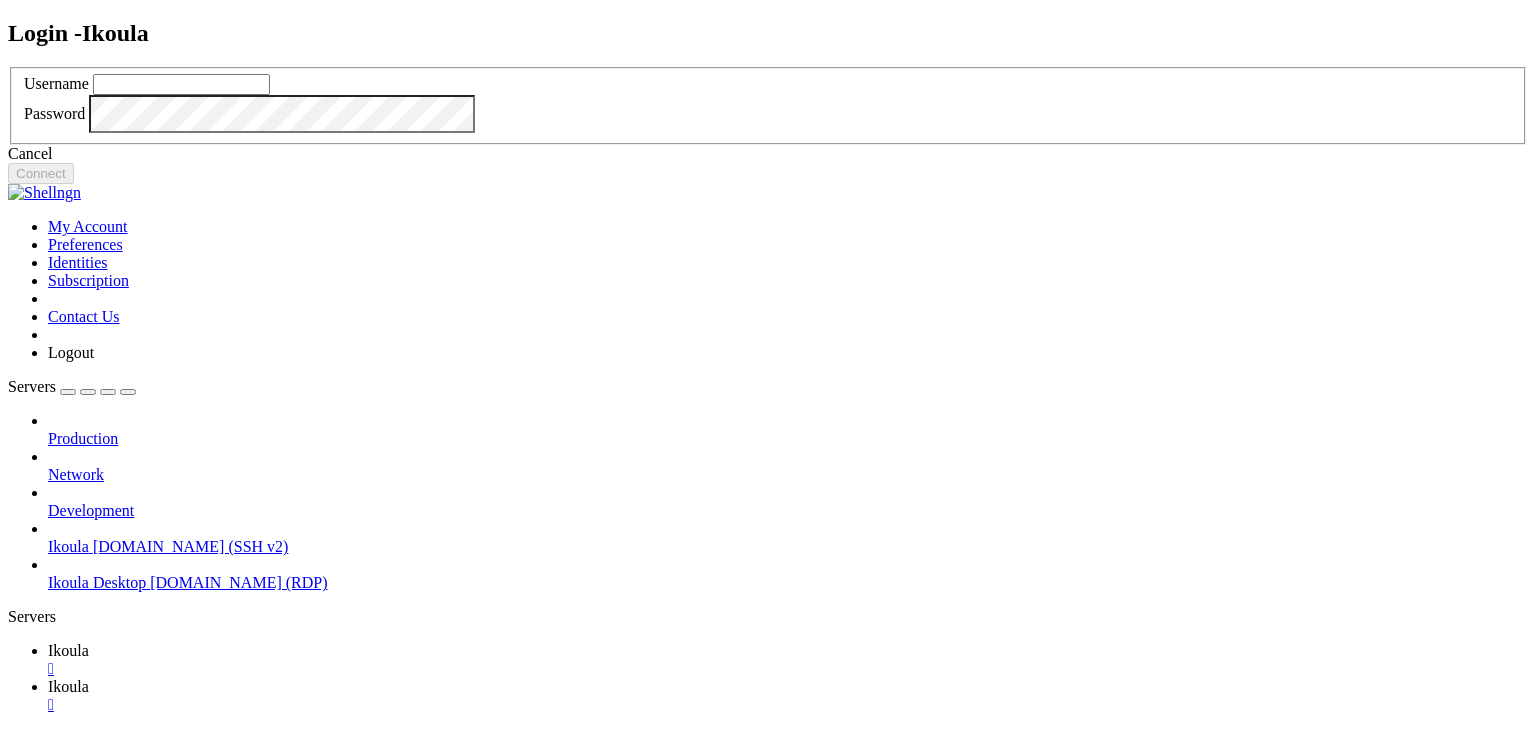 click on "Cancel" at bounding box center (768, 154) 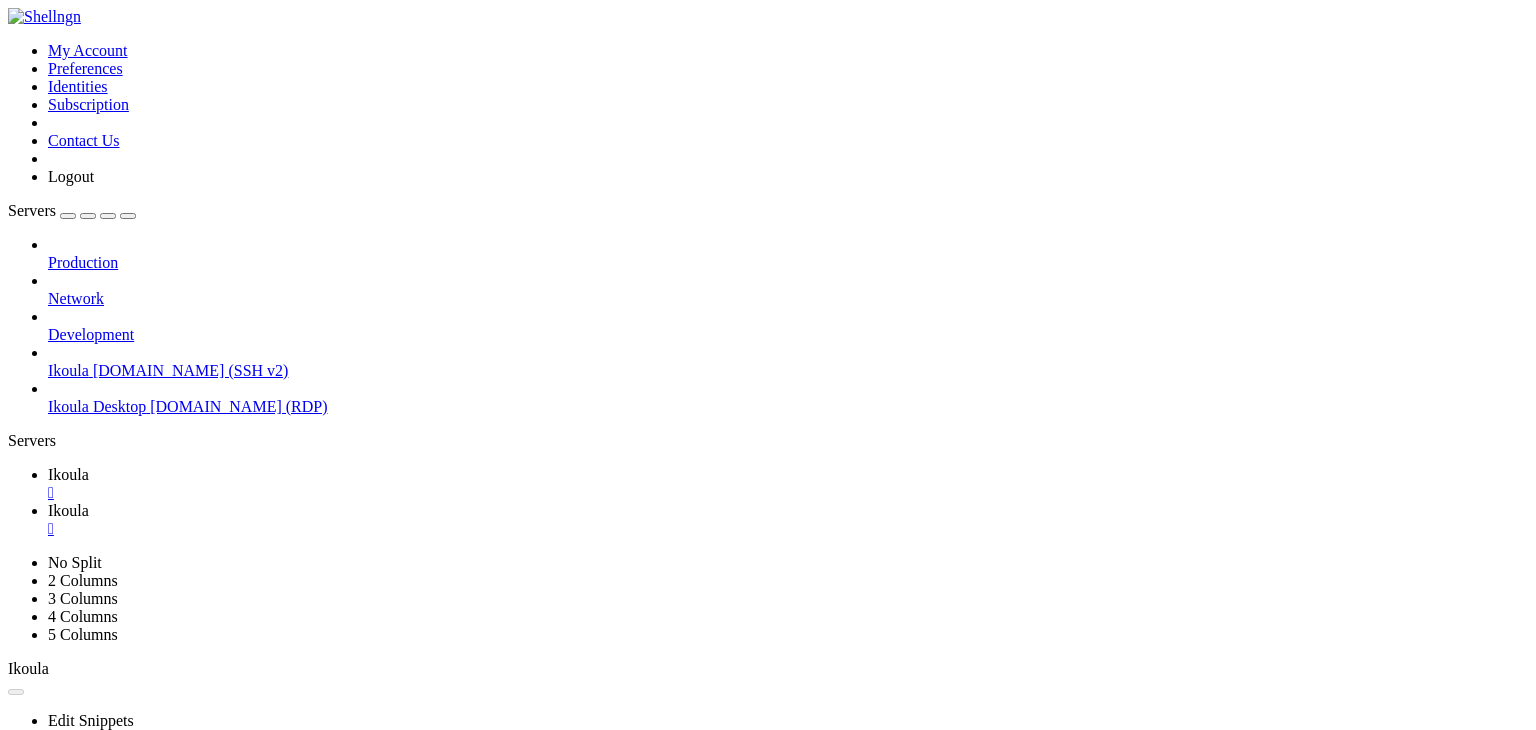 click on "" at bounding box center [788, 493] 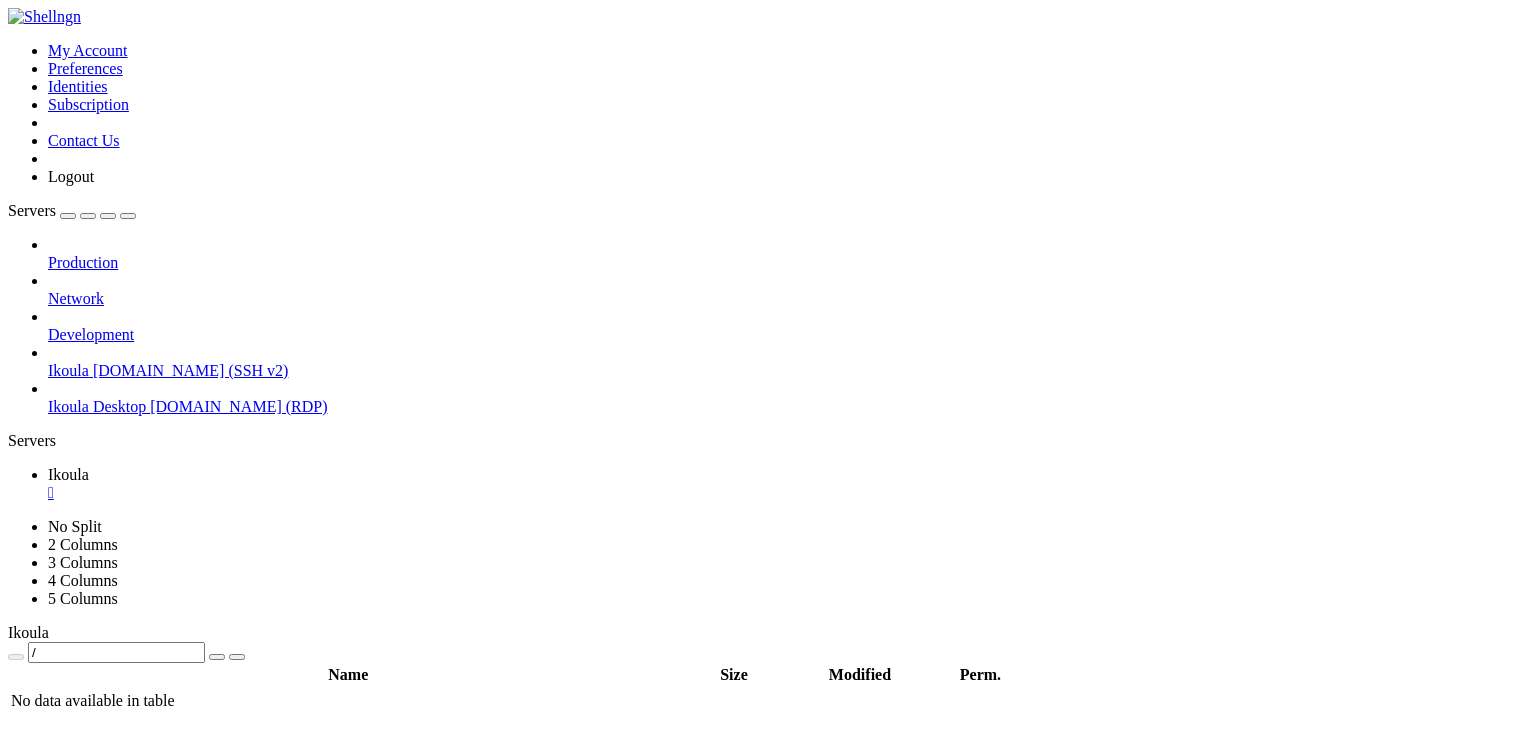 click on "" at bounding box center [788, 493] 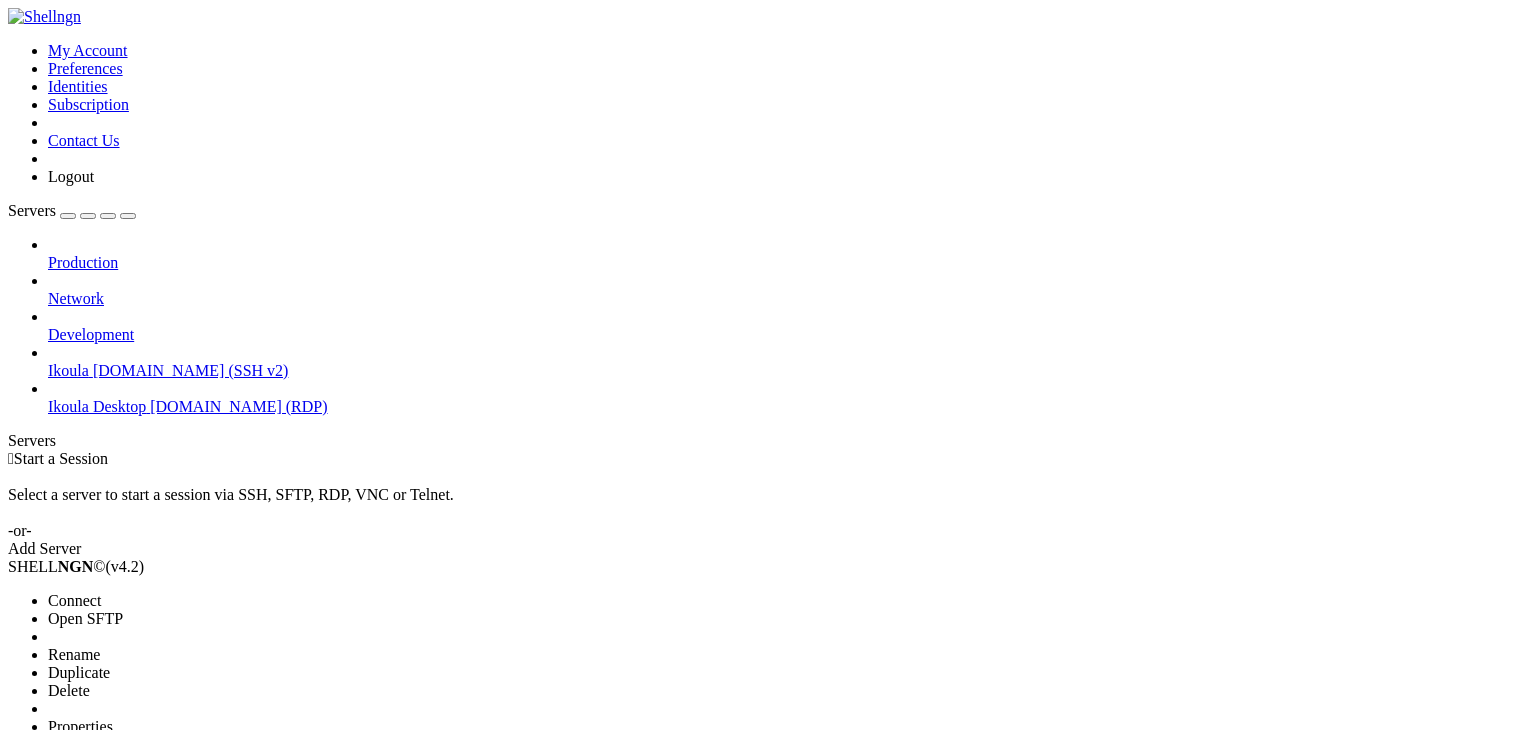 click on "Open SFTP" at bounding box center (85, 618) 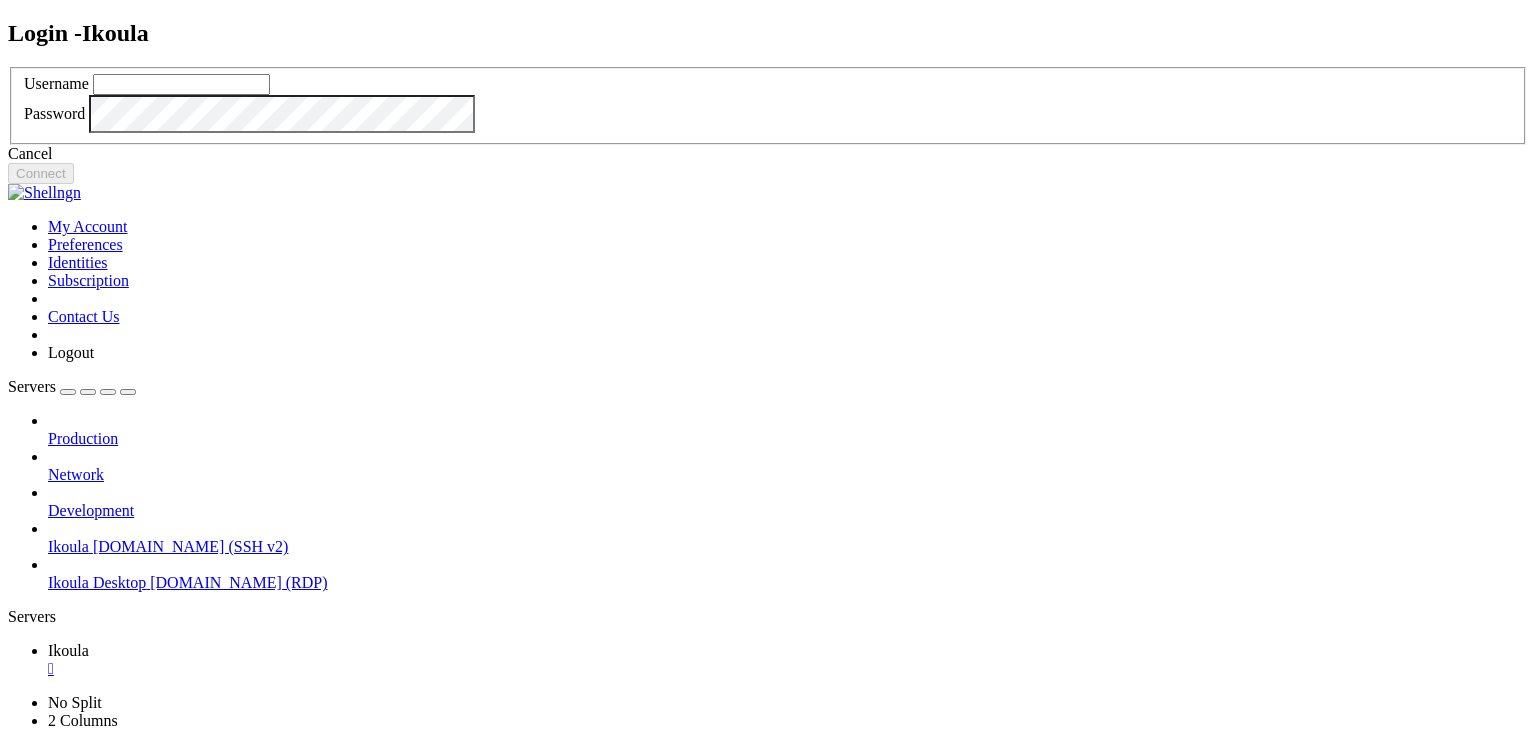 click at bounding box center (181, 84) 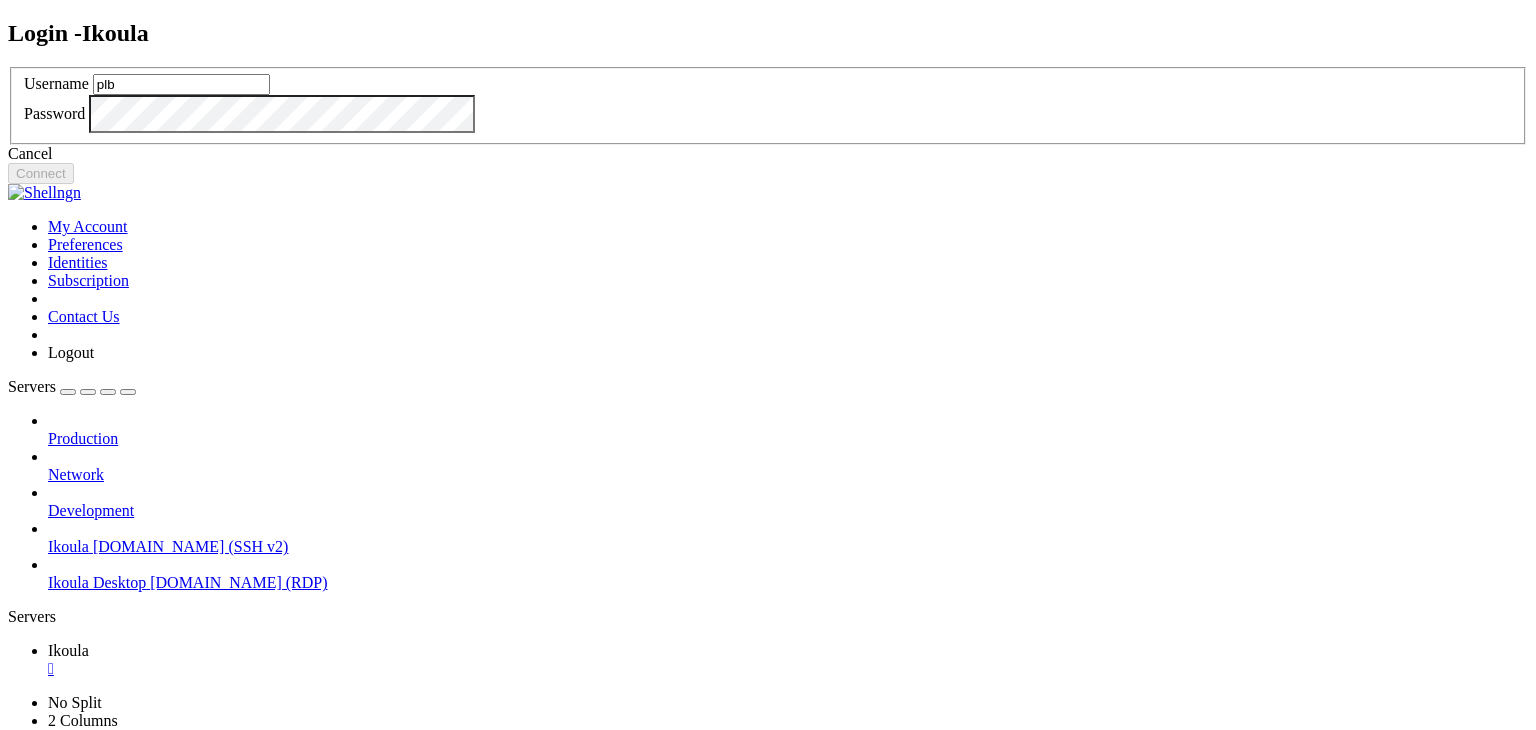 type on "plb" 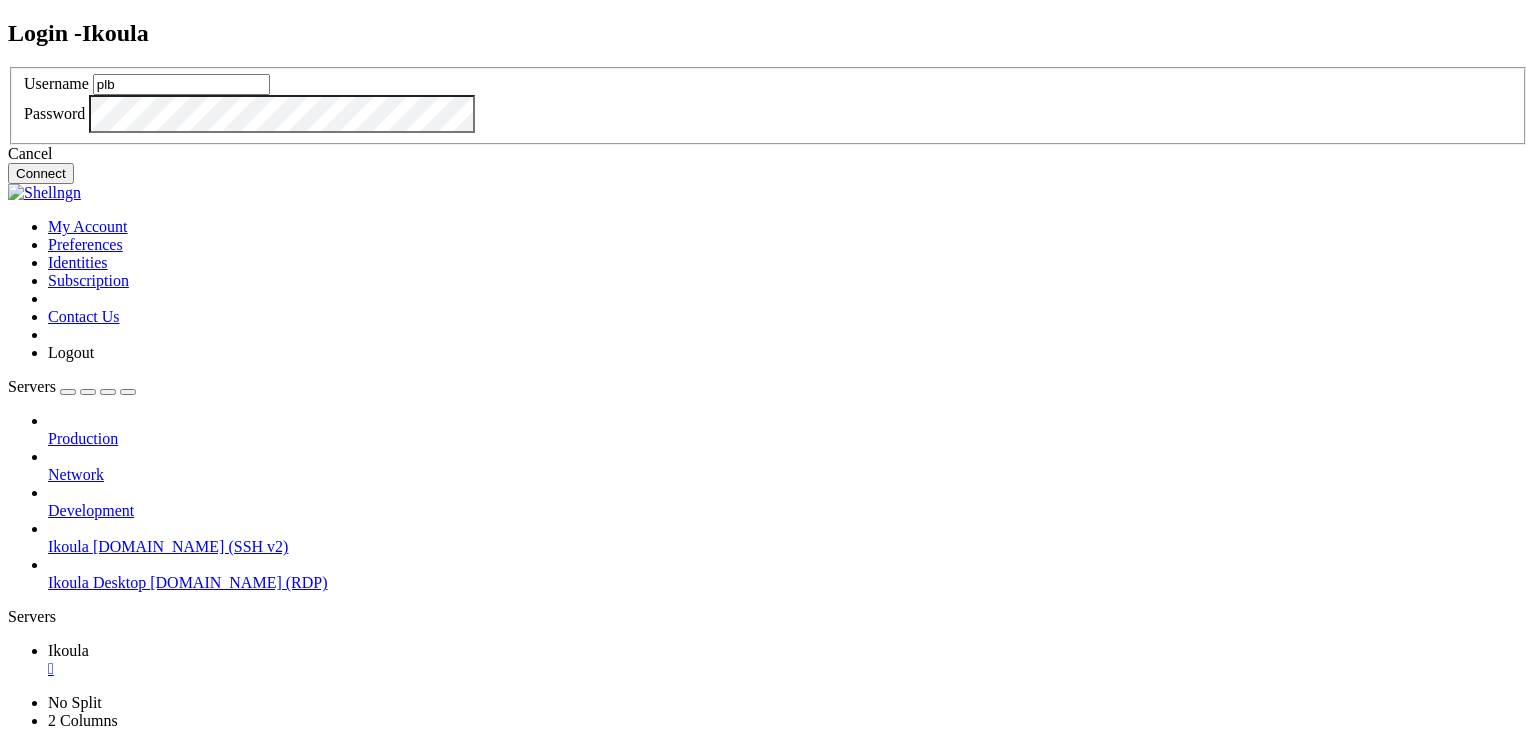 click on "Connect" at bounding box center [41, 173] 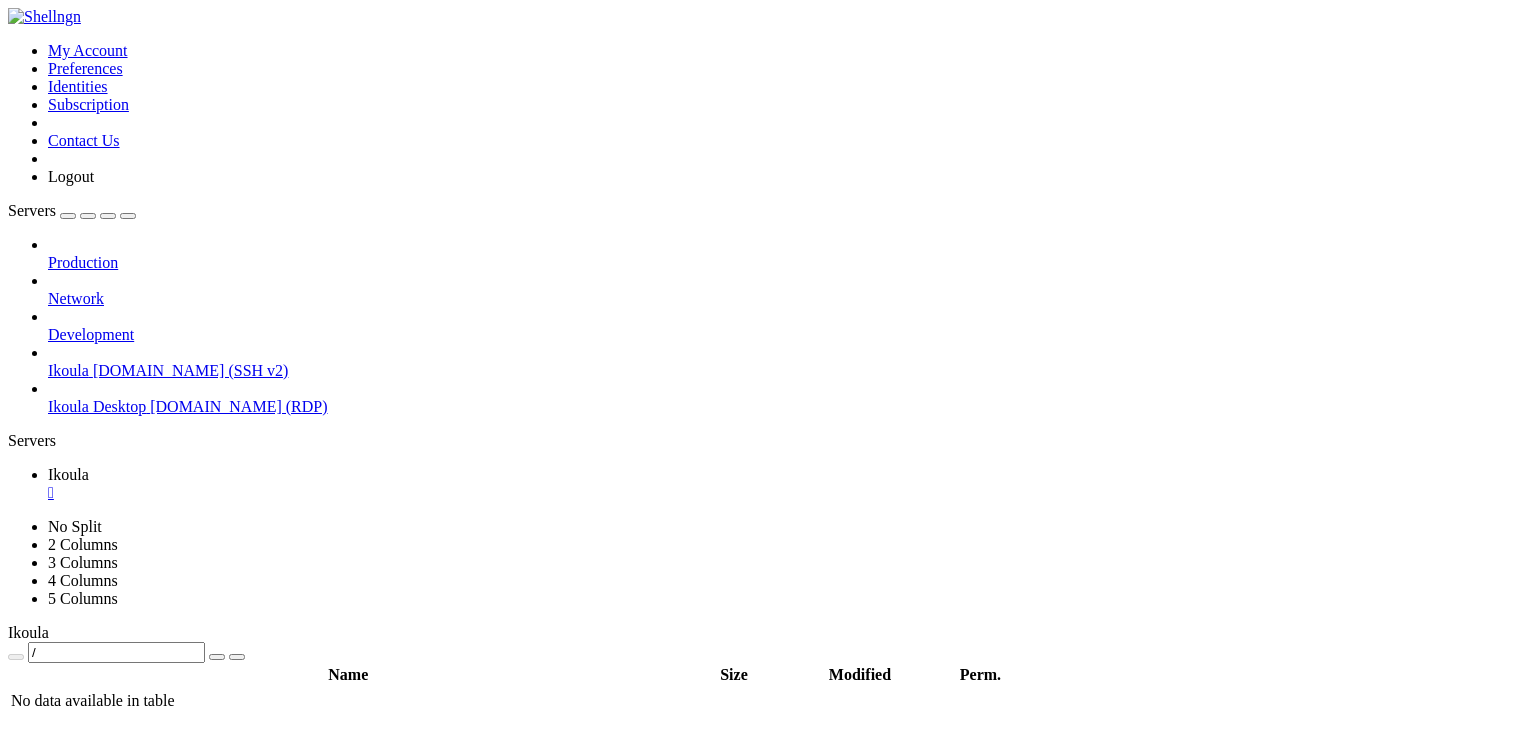 click on "Properties" at bounding box center (80, 1638) 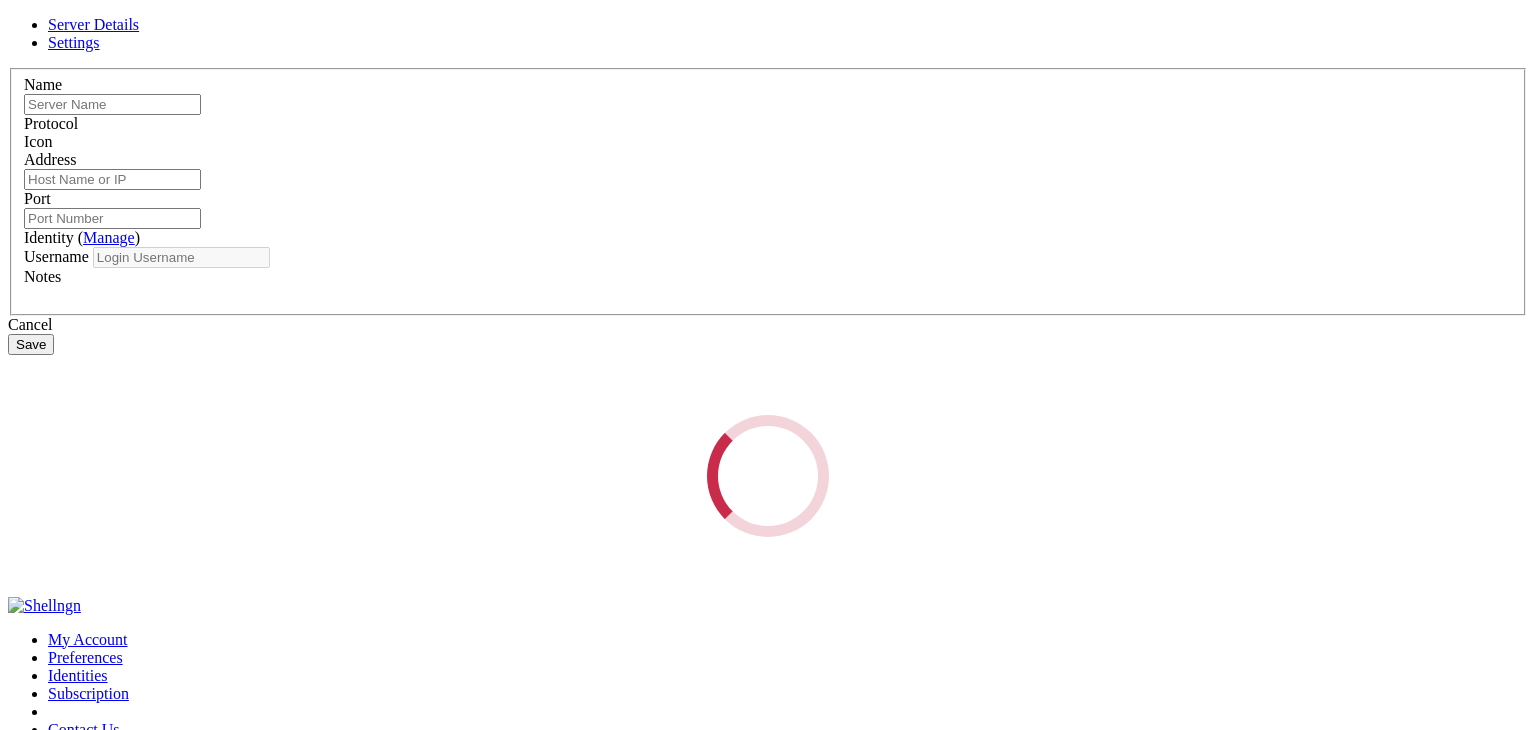 type on "Ikoula" 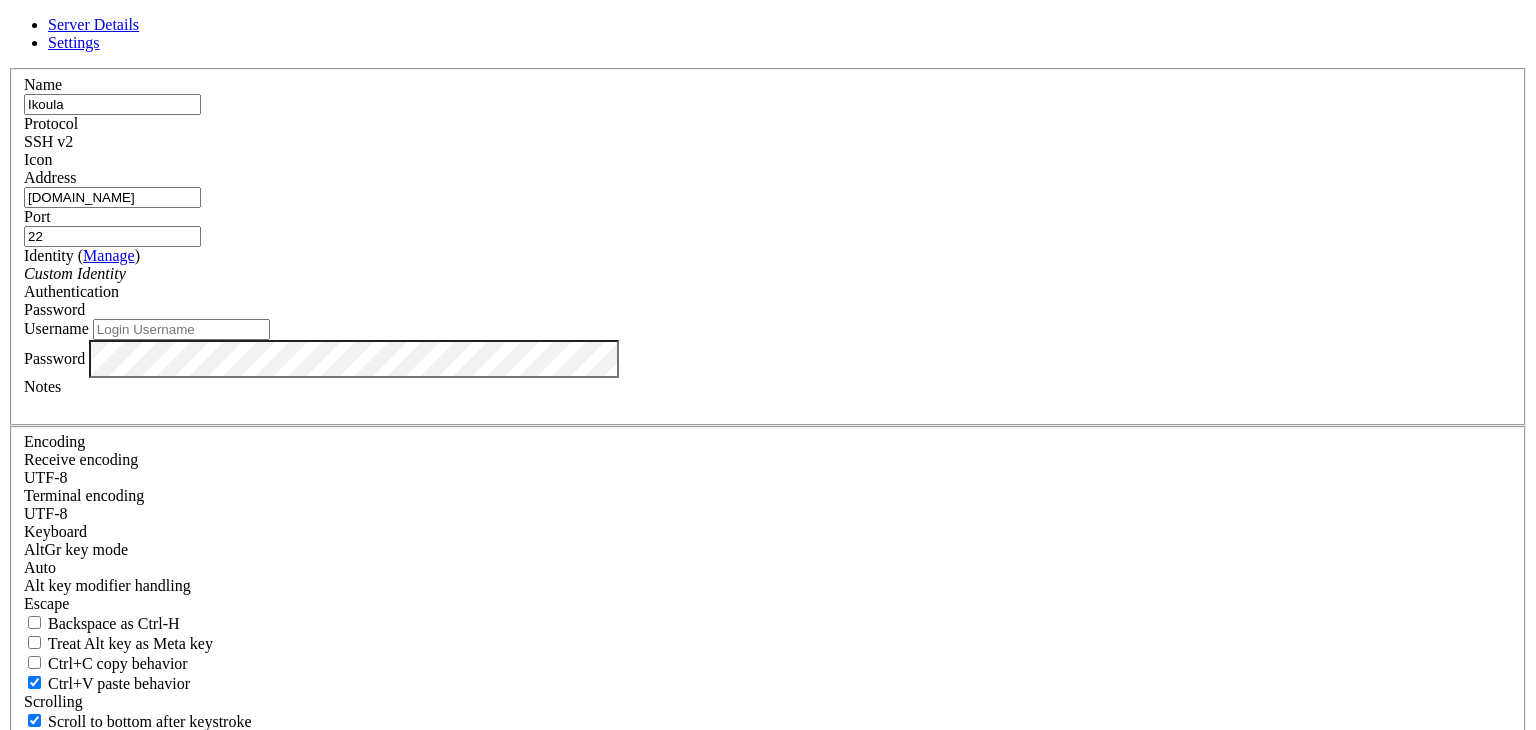 click on "Settings" at bounding box center [74, 42] 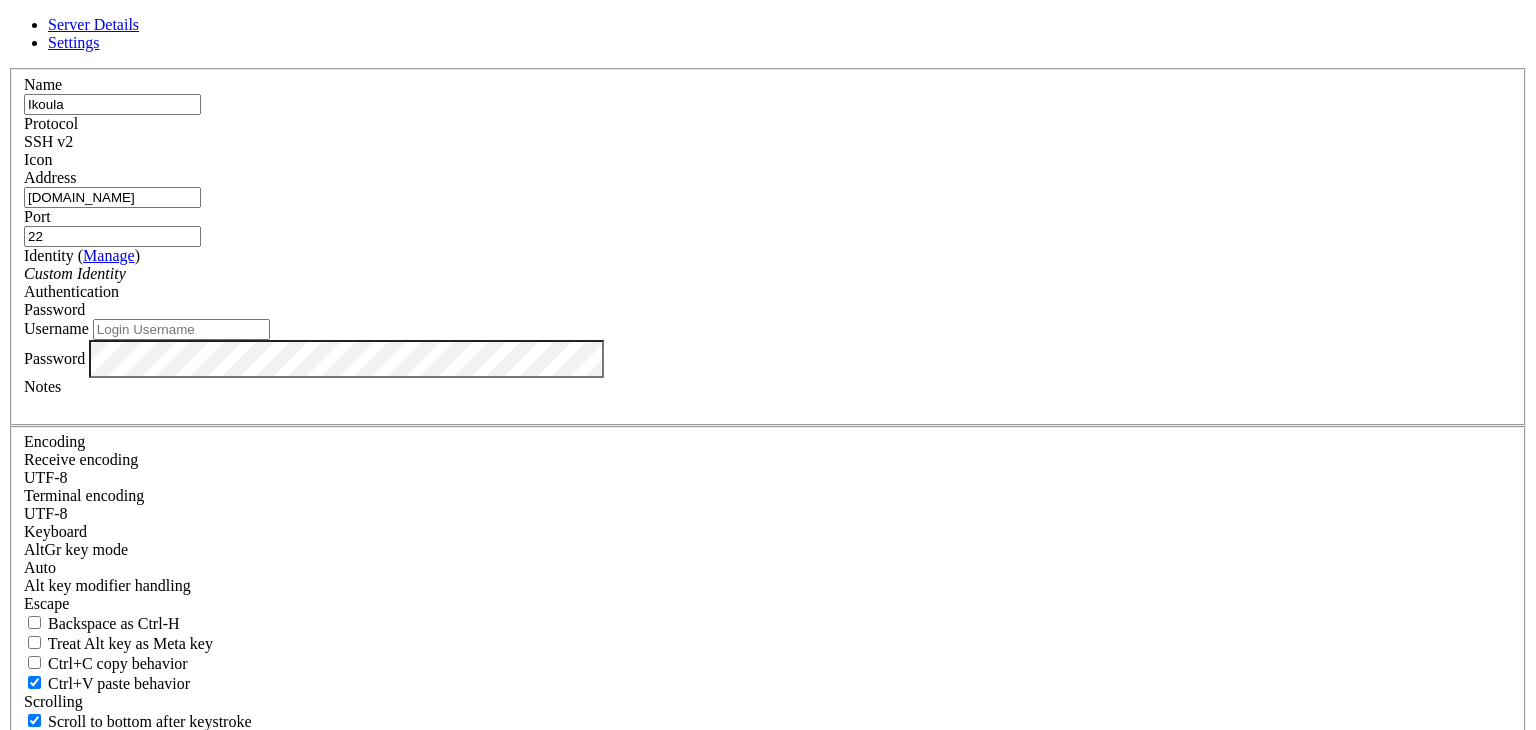 click on "Server Details" at bounding box center (93, 24) 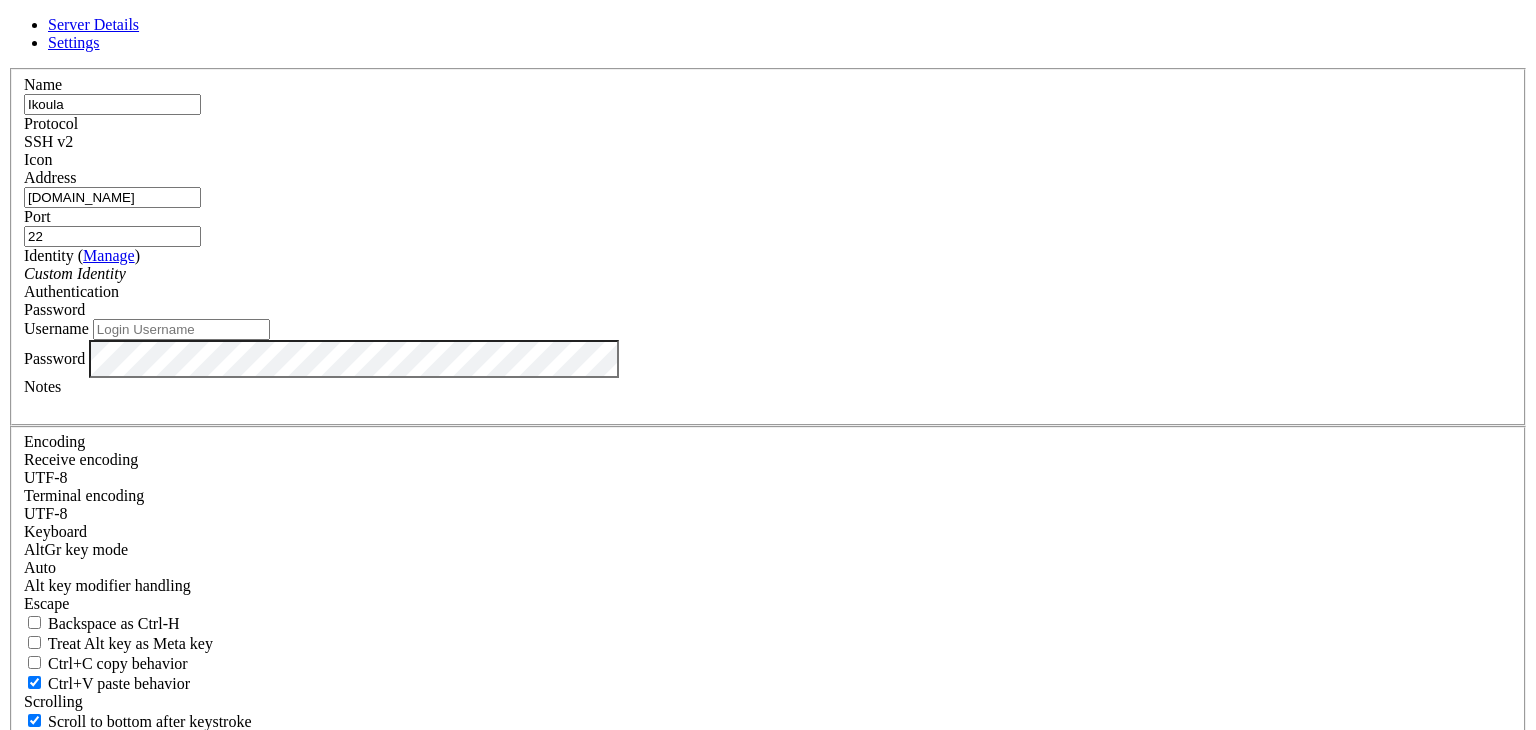 click on "Cancel" at bounding box center [768, 812] 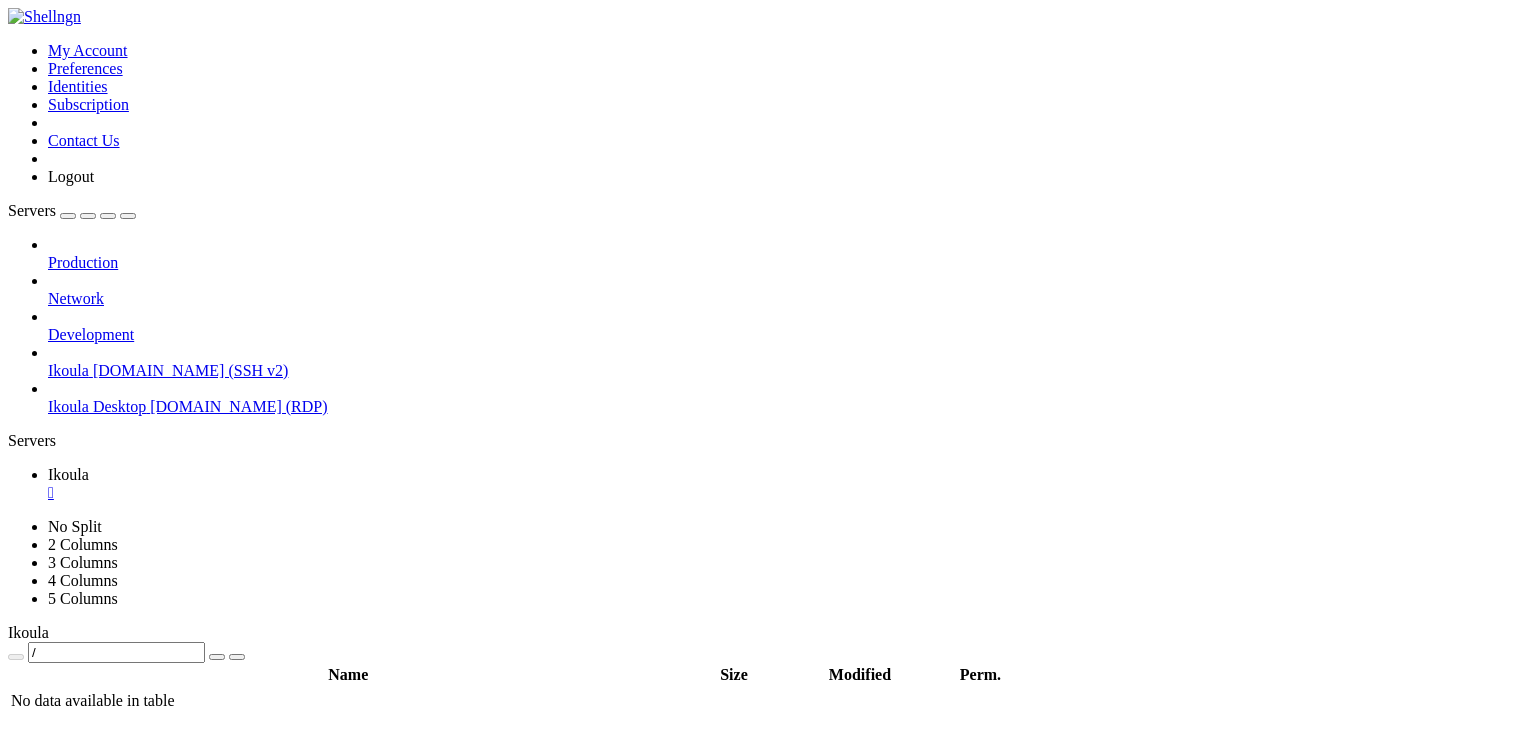 click on "Production   Network   Development   Ikoula
[DOMAIN_NAME] (SSH v2)
Ikoula Desktop
[DOMAIN_NAME] (RDP)" at bounding box center (768, 326) 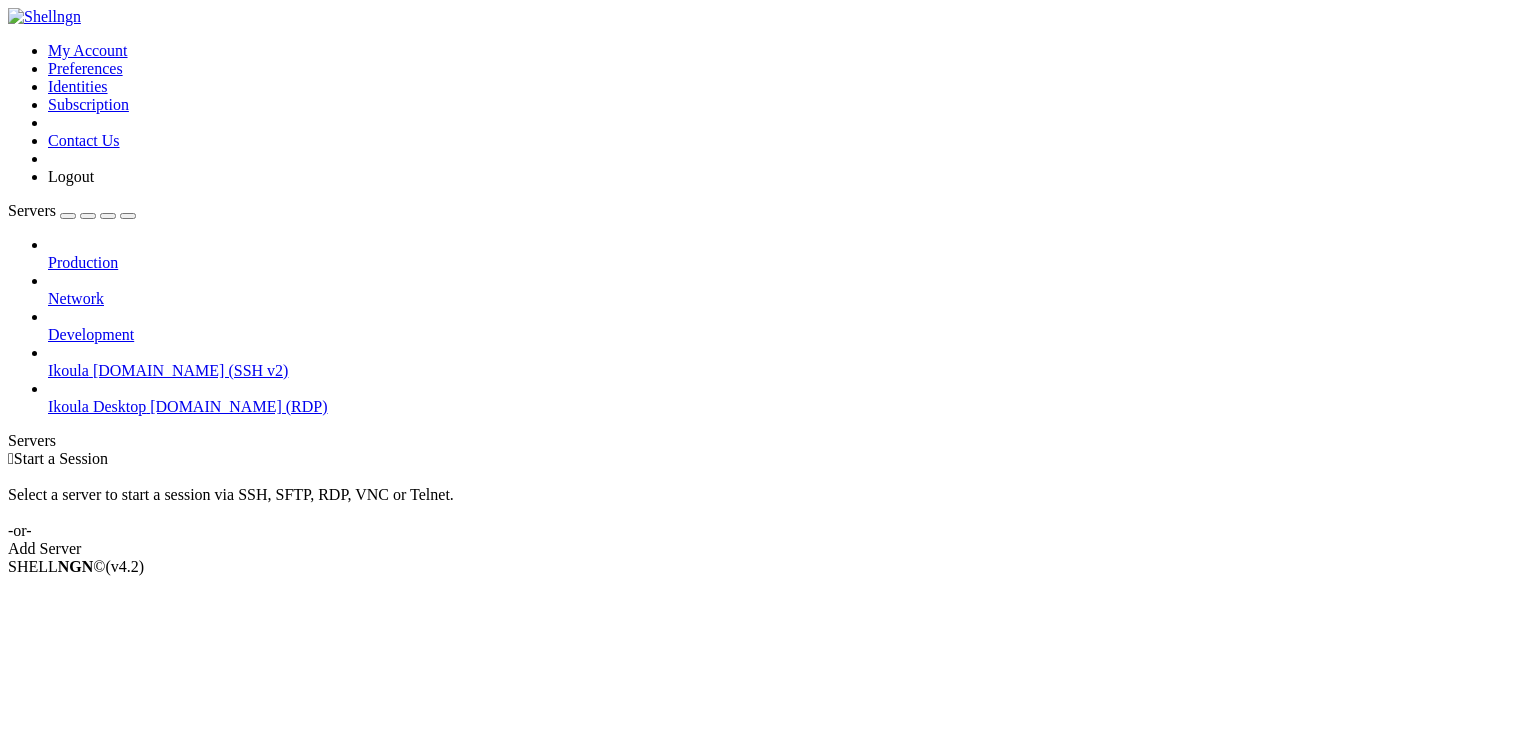 click on "Add Server" at bounding box center (768, 549) 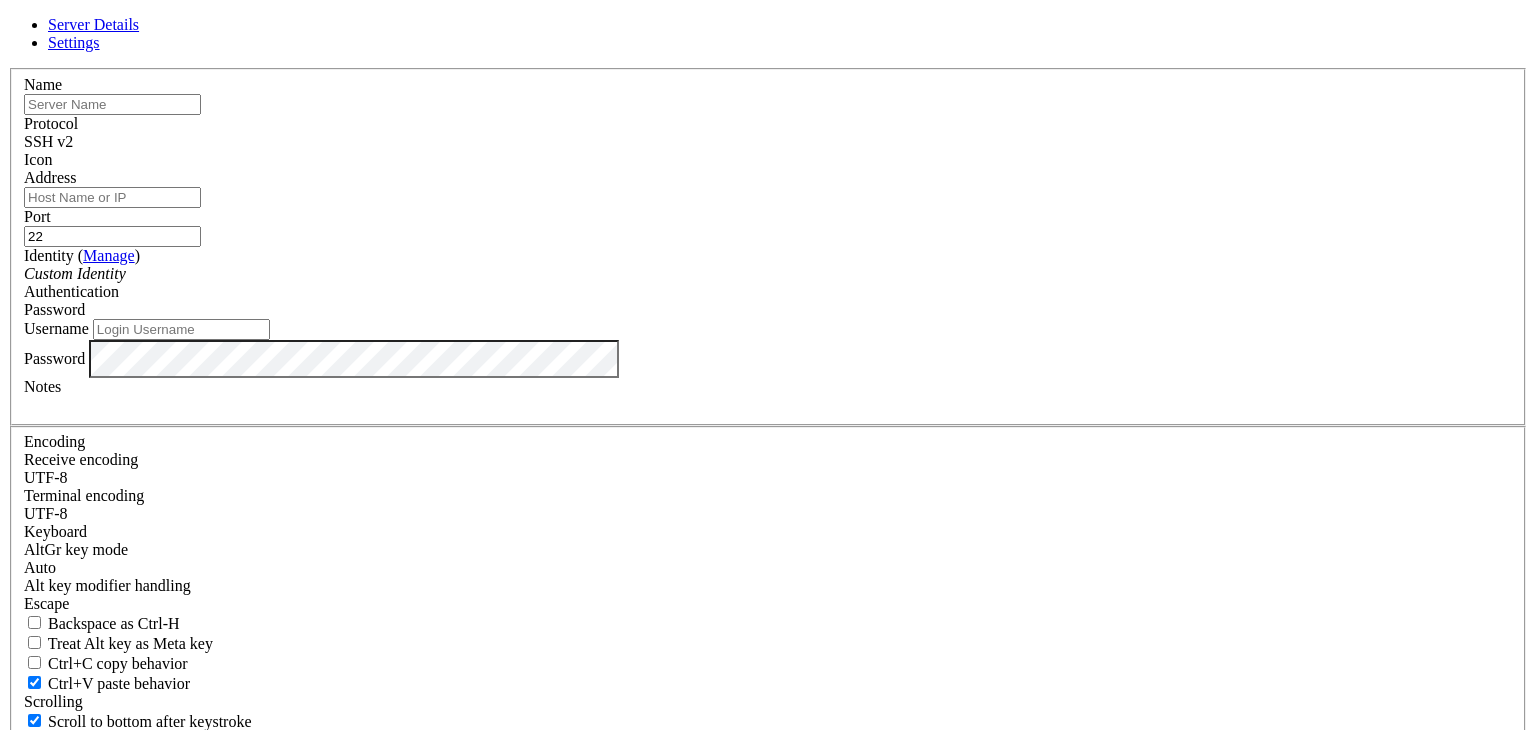 click at bounding box center (112, 104) 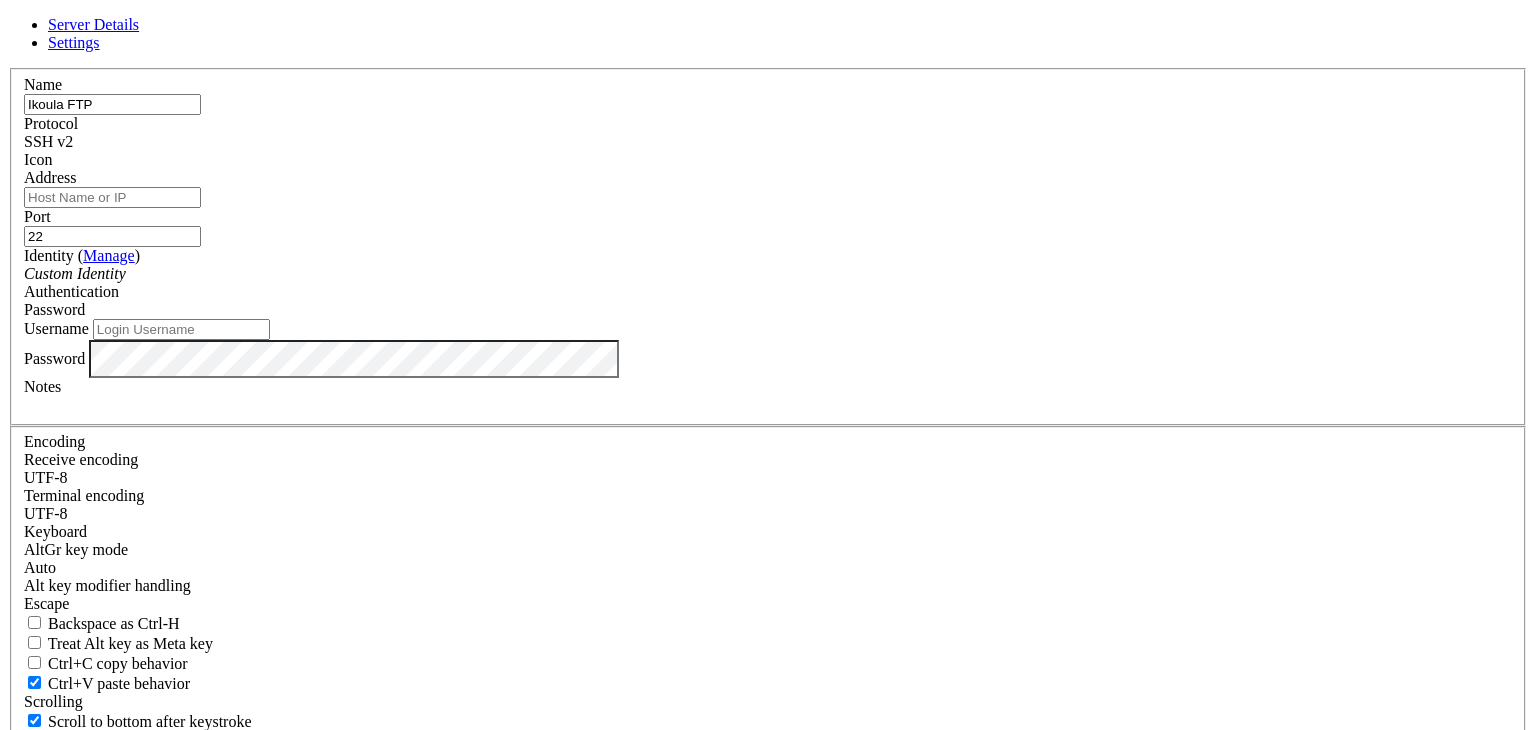 type on "Ikoula FTP" 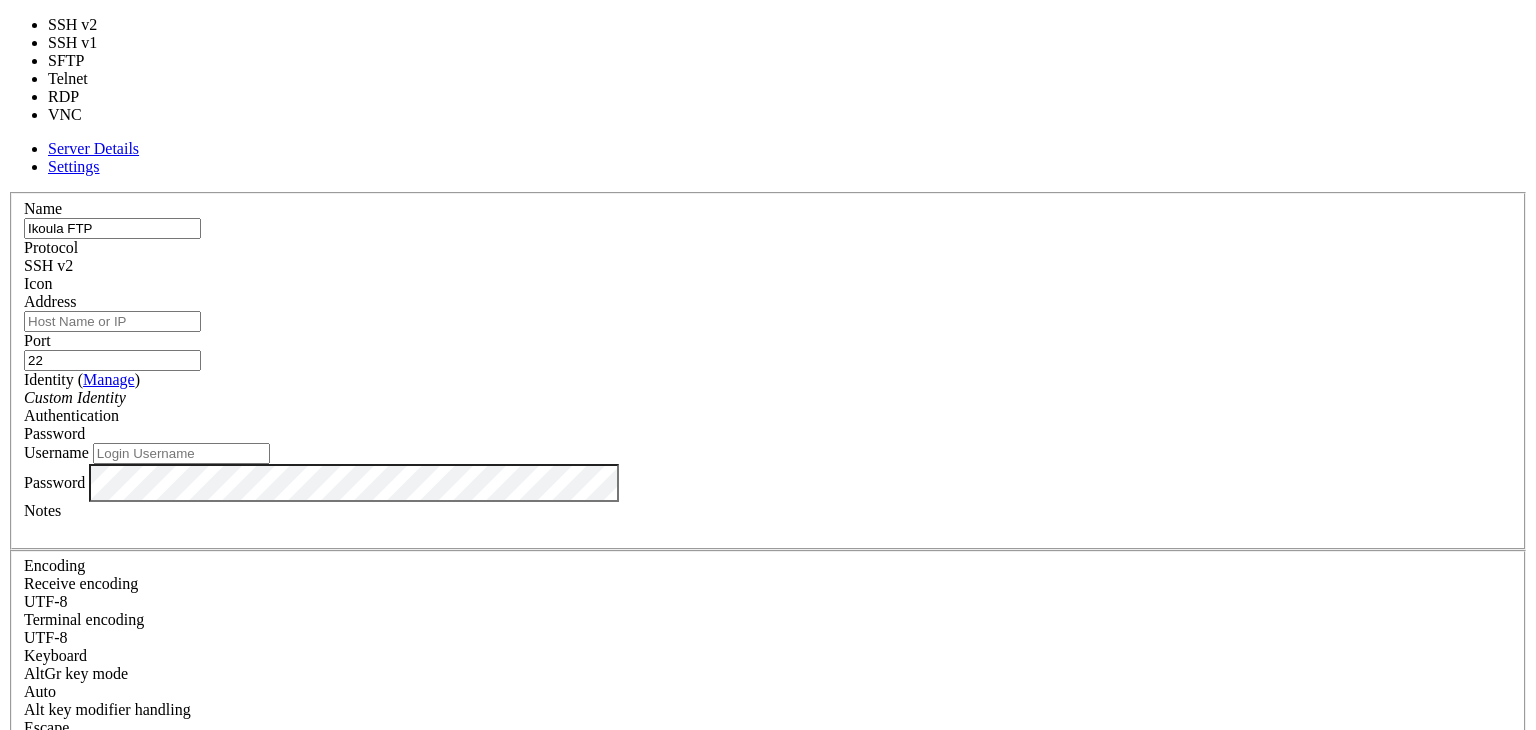 click at bounding box center [73, 265] 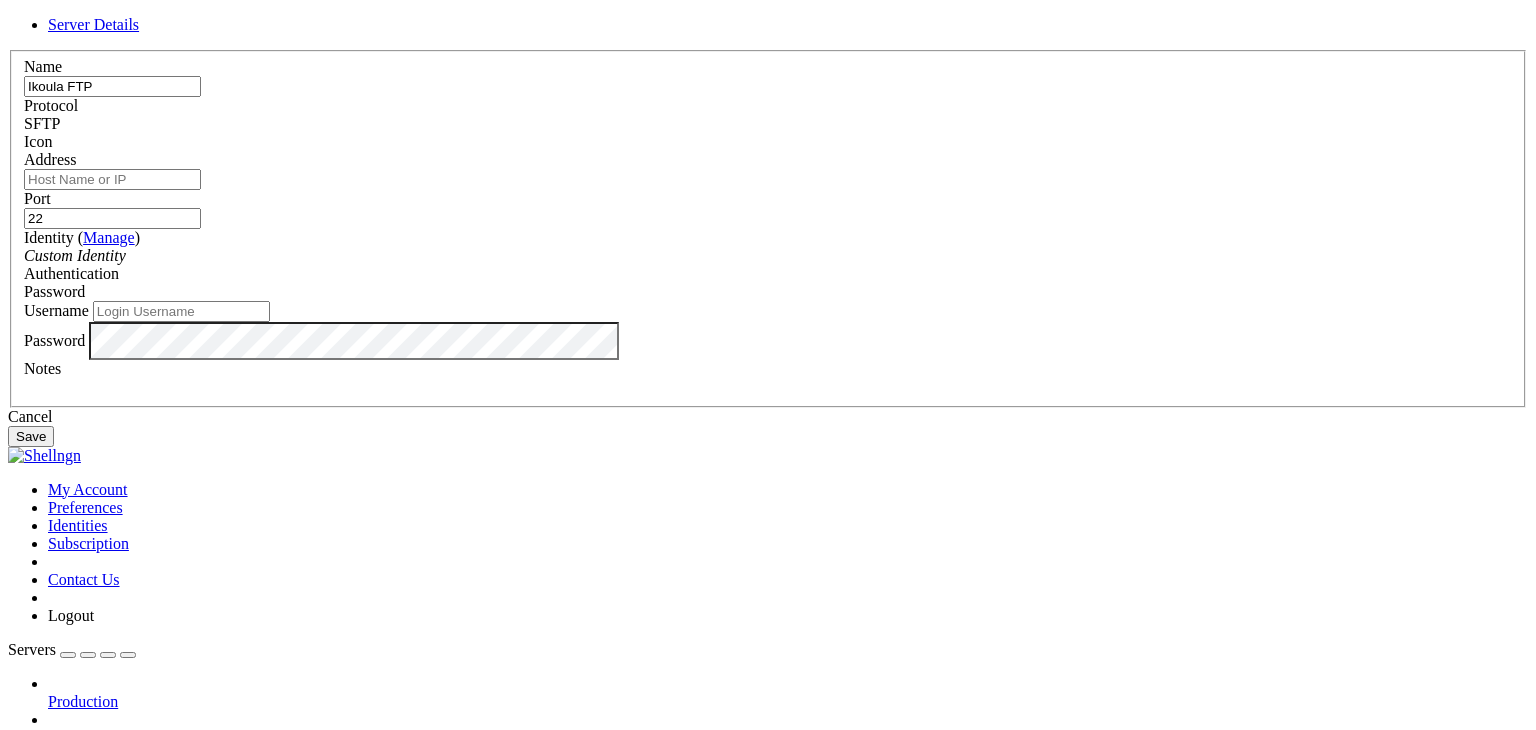 click on "Address" at bounding box center (112, 179) 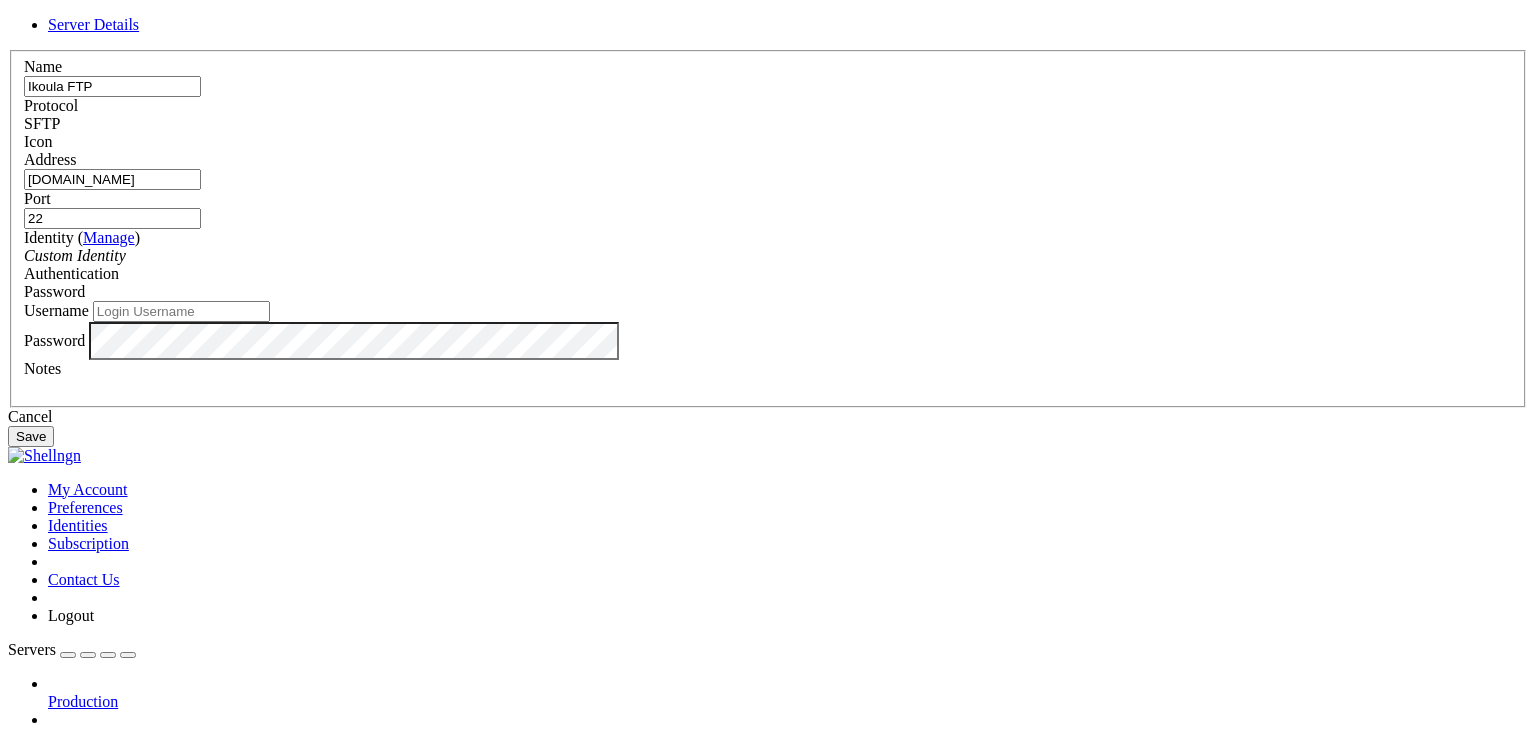 type on "[DOMAIN_NAME]" 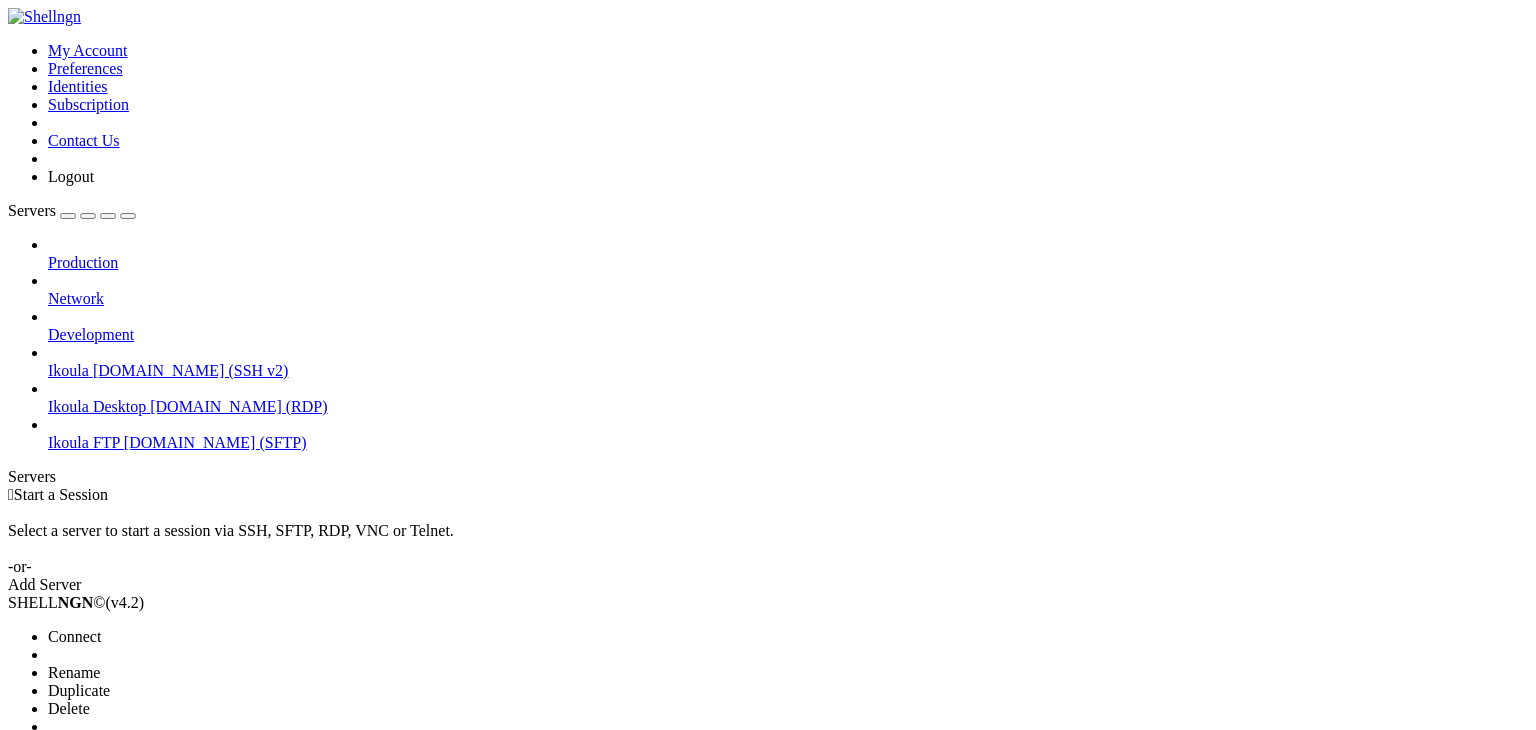 click on "Connect" at bounding box center [139, 637] 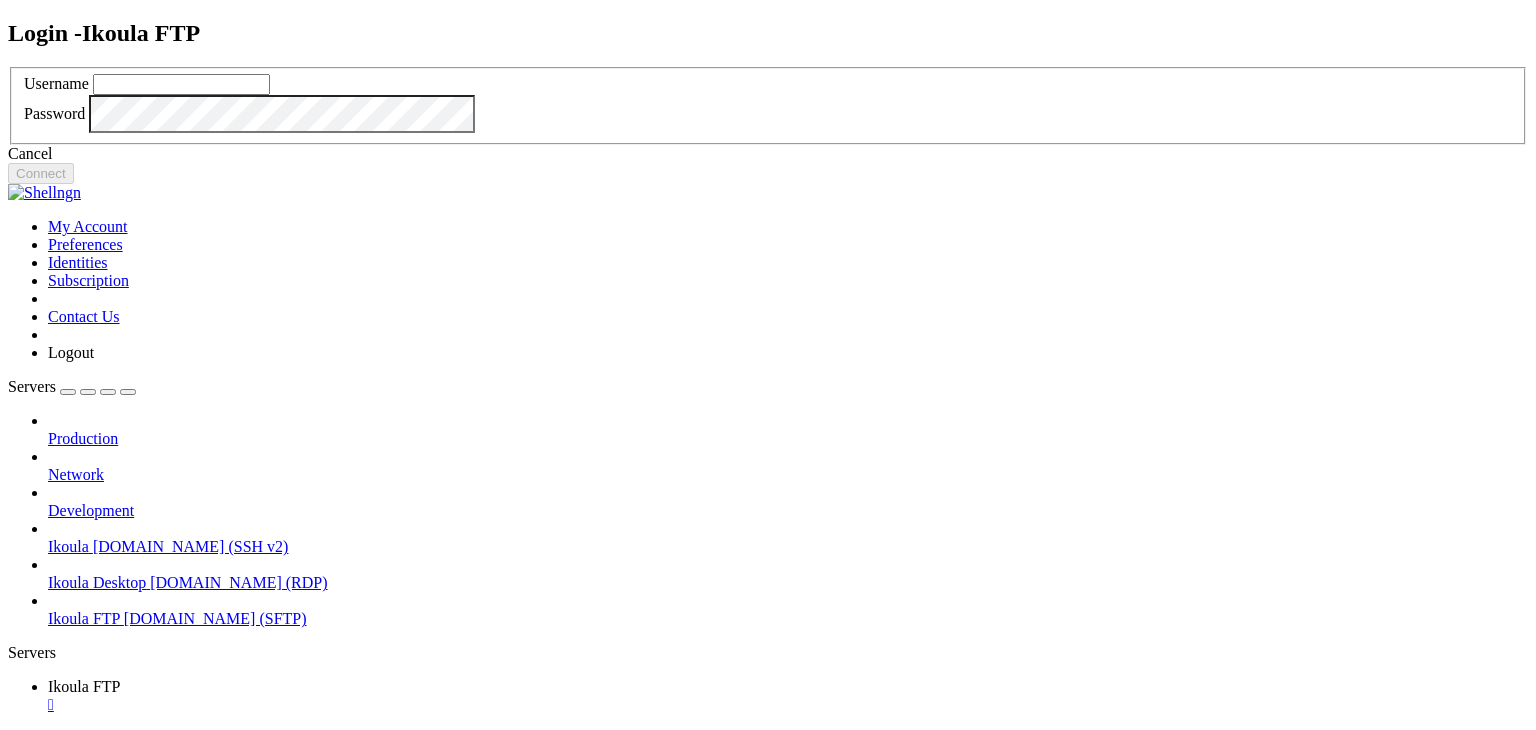 click at bounding box center [181, 84] 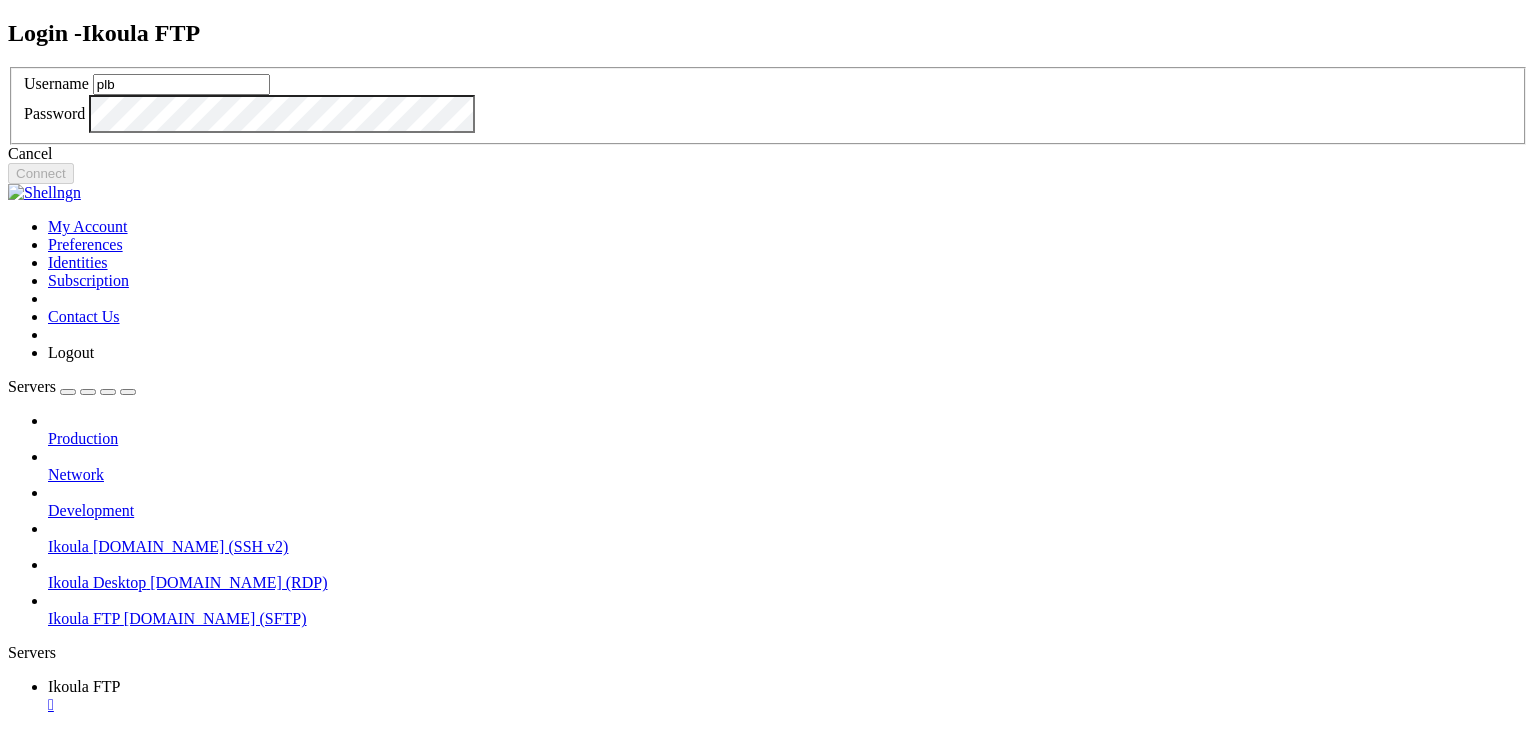 type on "plb" 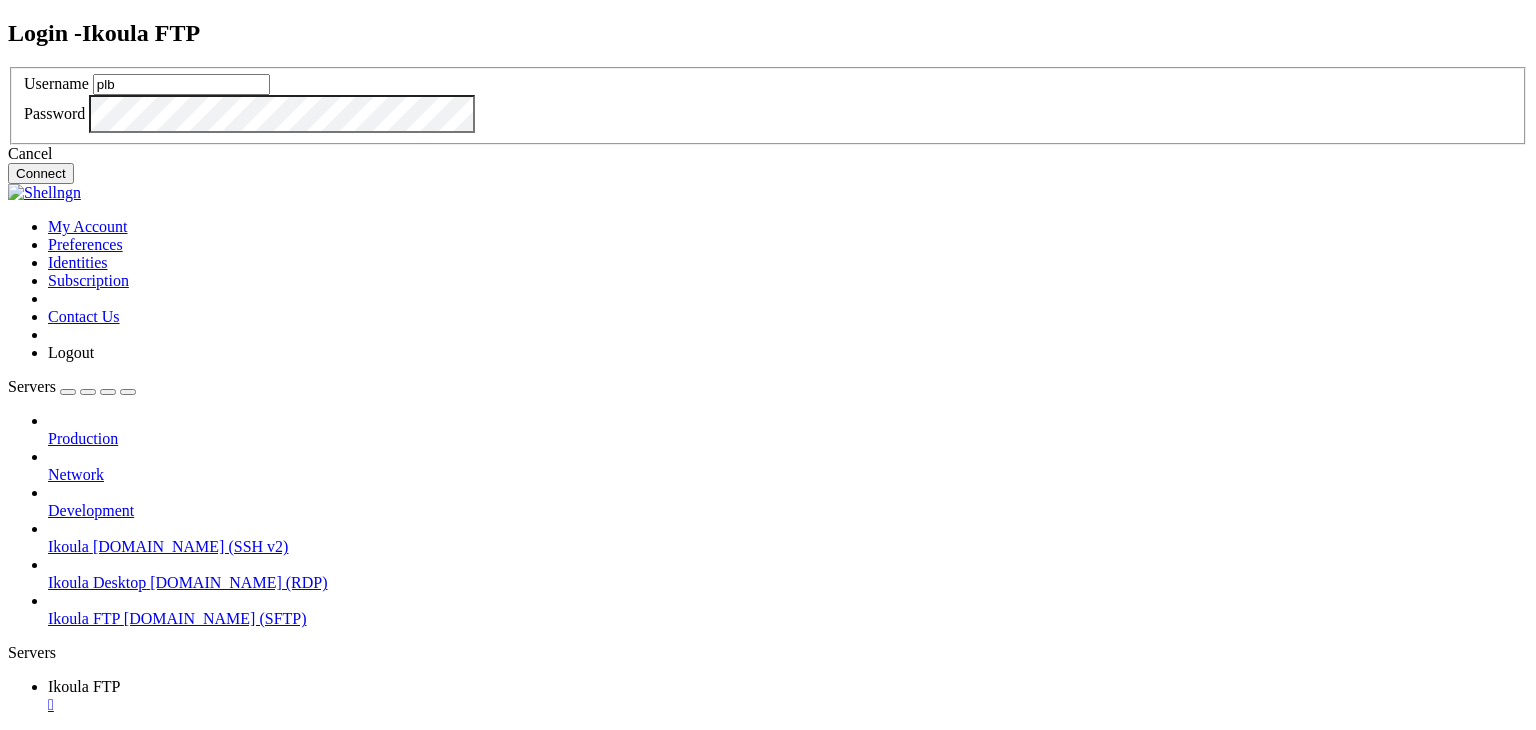 click on "Connect" at bounding box center (41, 173) 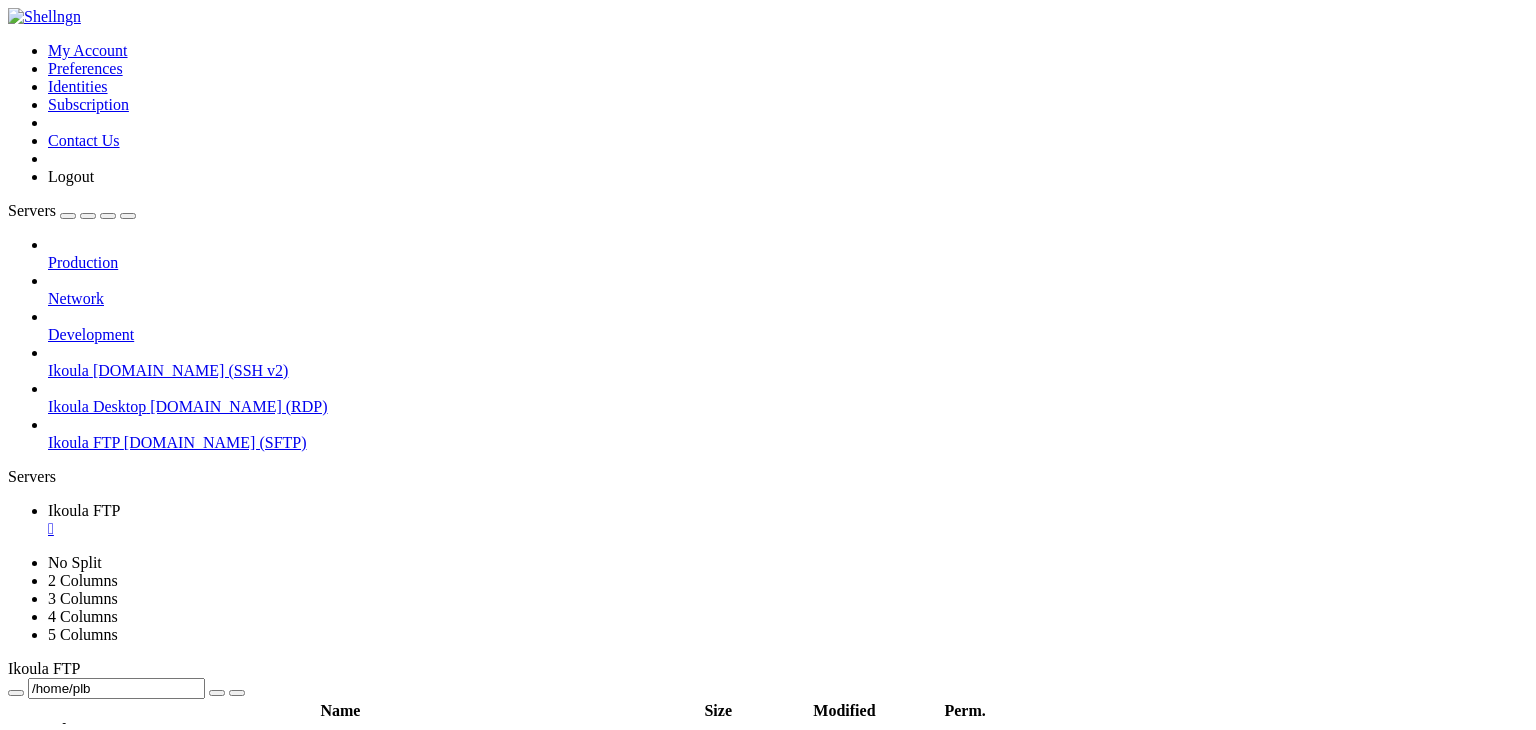 scroll, scrollTop: 232, scrollLeft: 0, axis: vertical 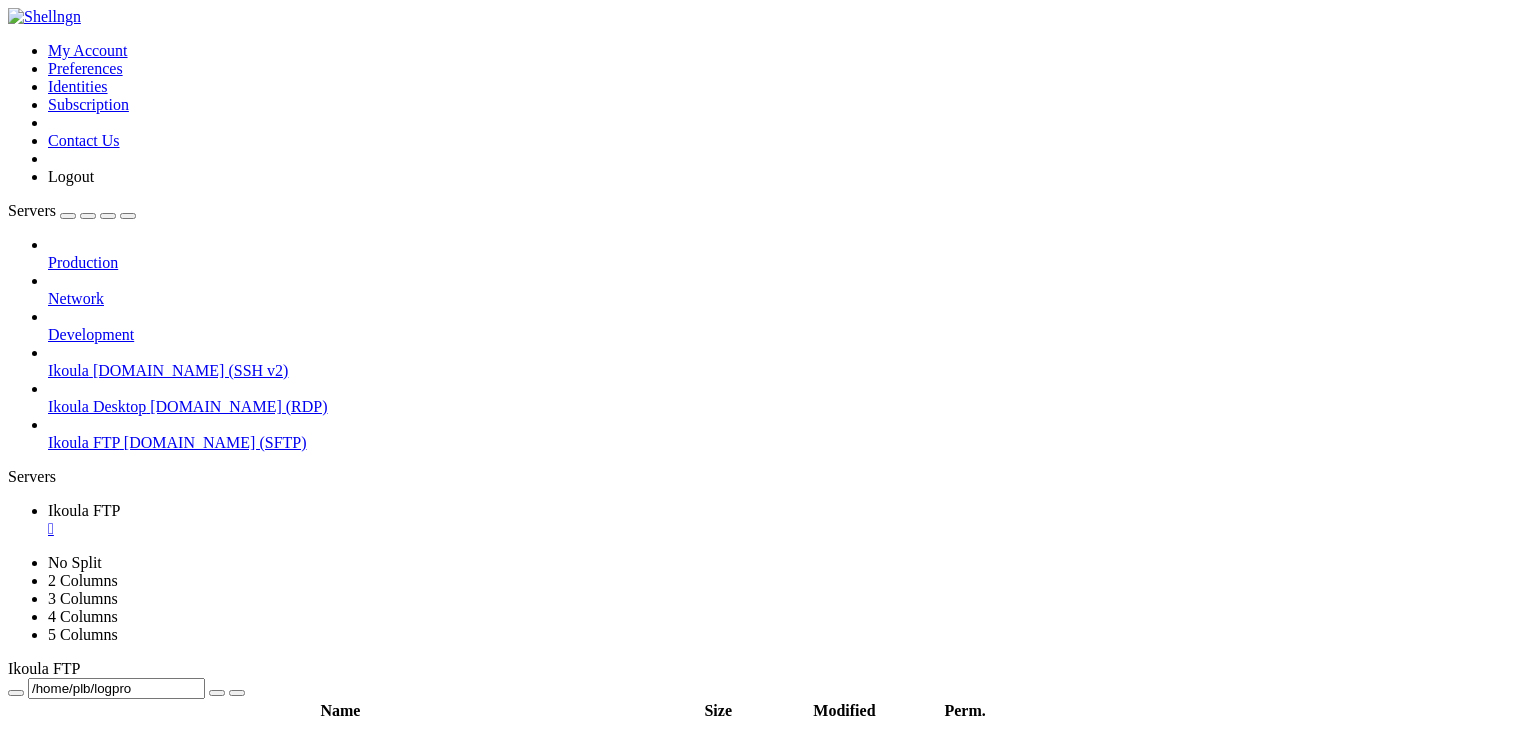 click on "  src" at bounding box center [23, 868] 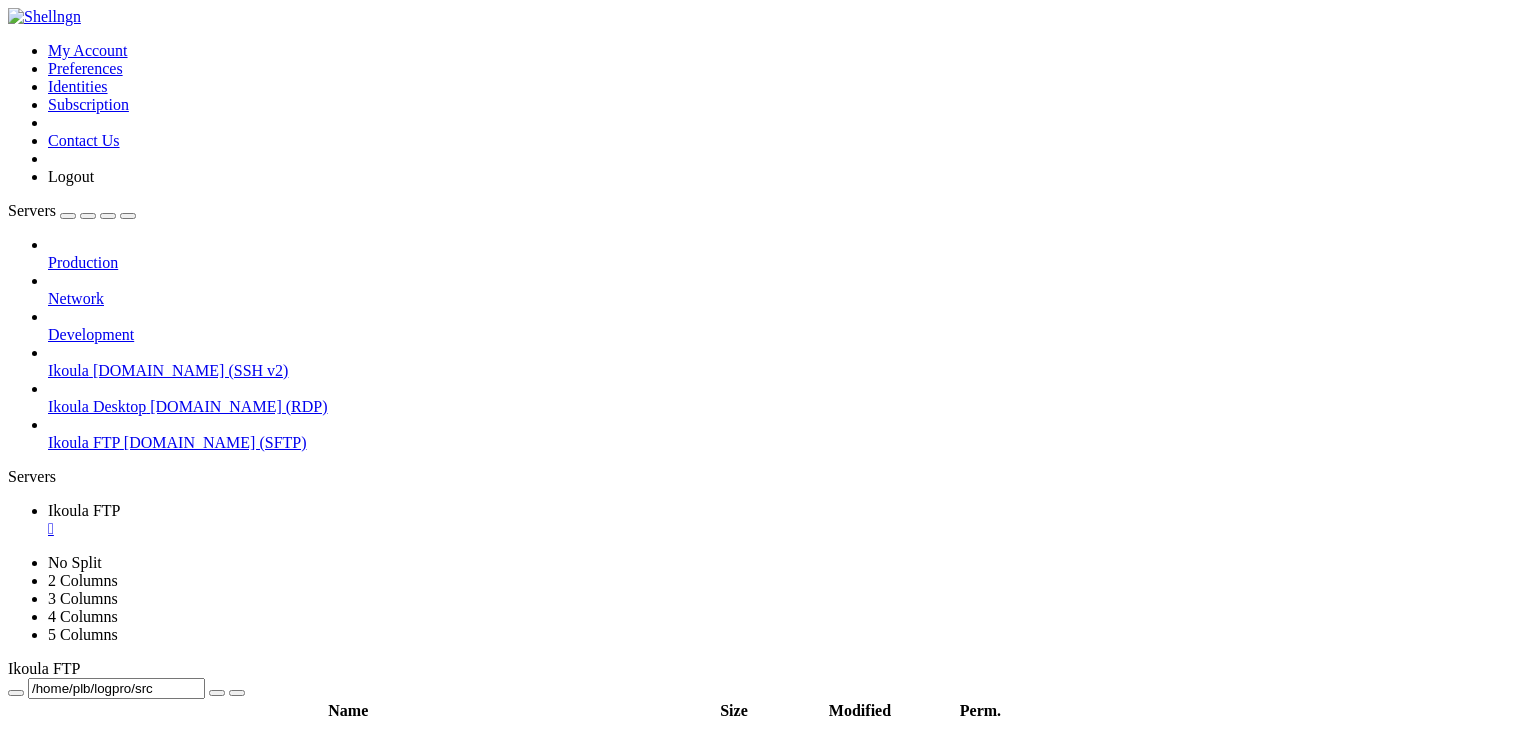 click on "  assets" at bounding box center [32, 758] 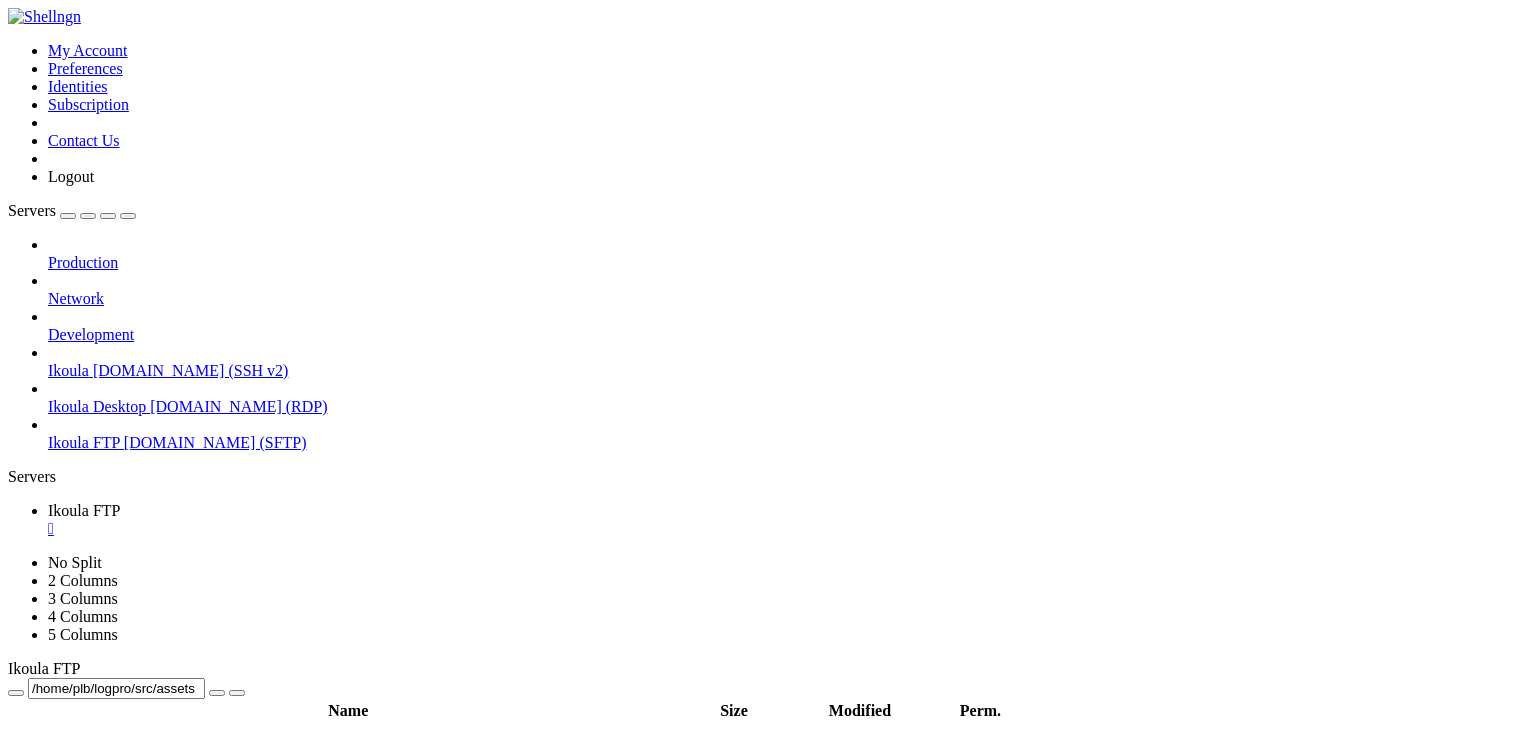 click on "click here" at bounding box center (104, 1361) 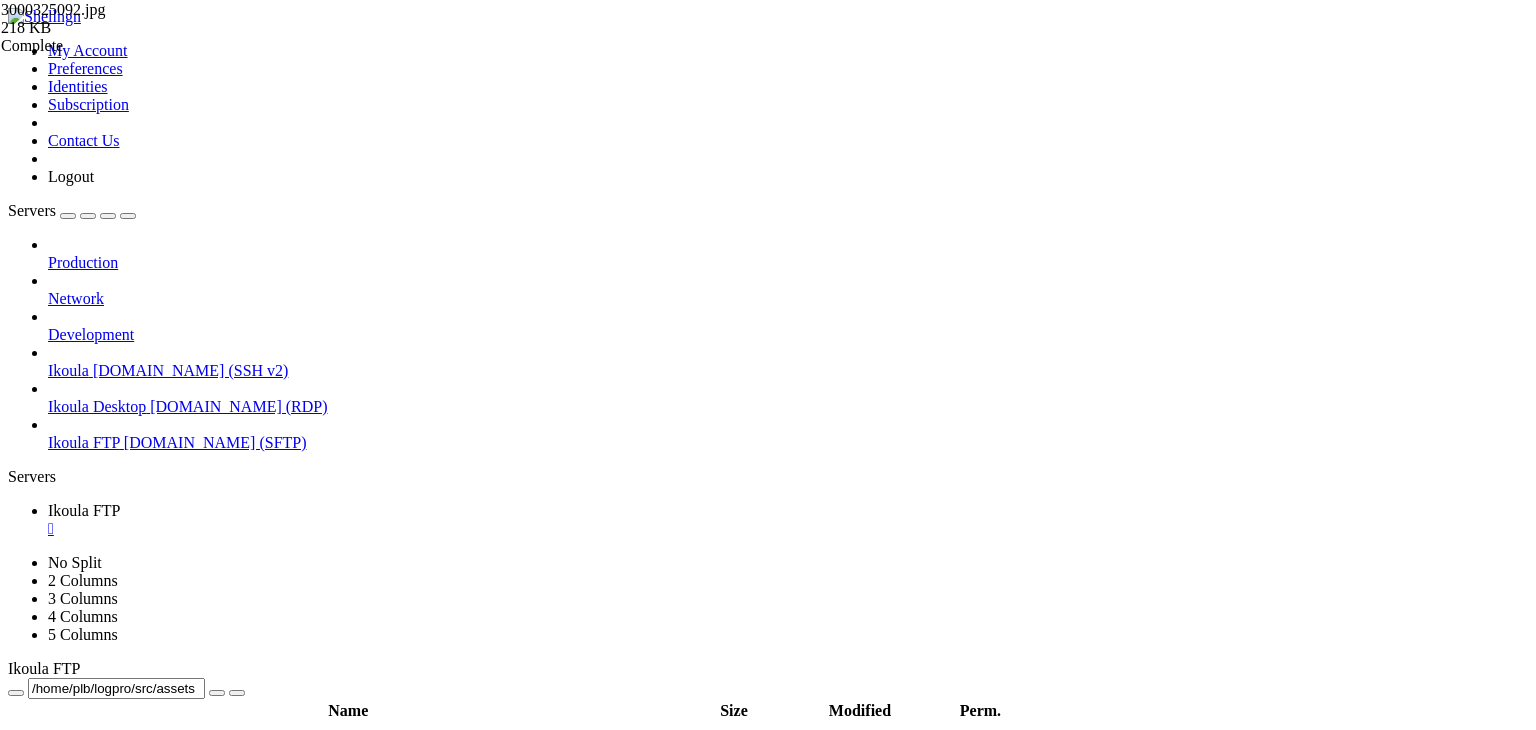 click on "  3000325092.jpg" at bounding box center [66, 758] 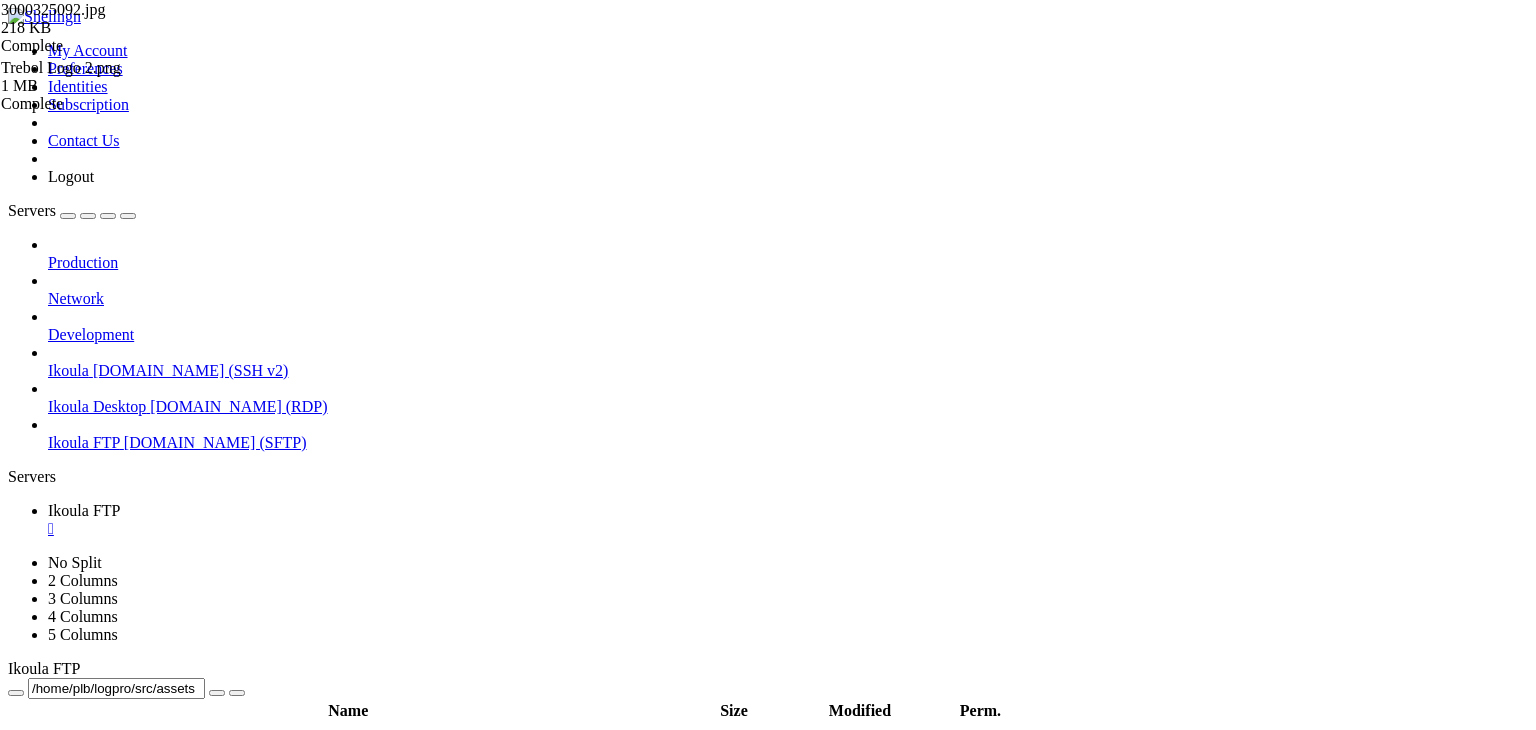 click on "Delete" at bounding box center (69, 1551) 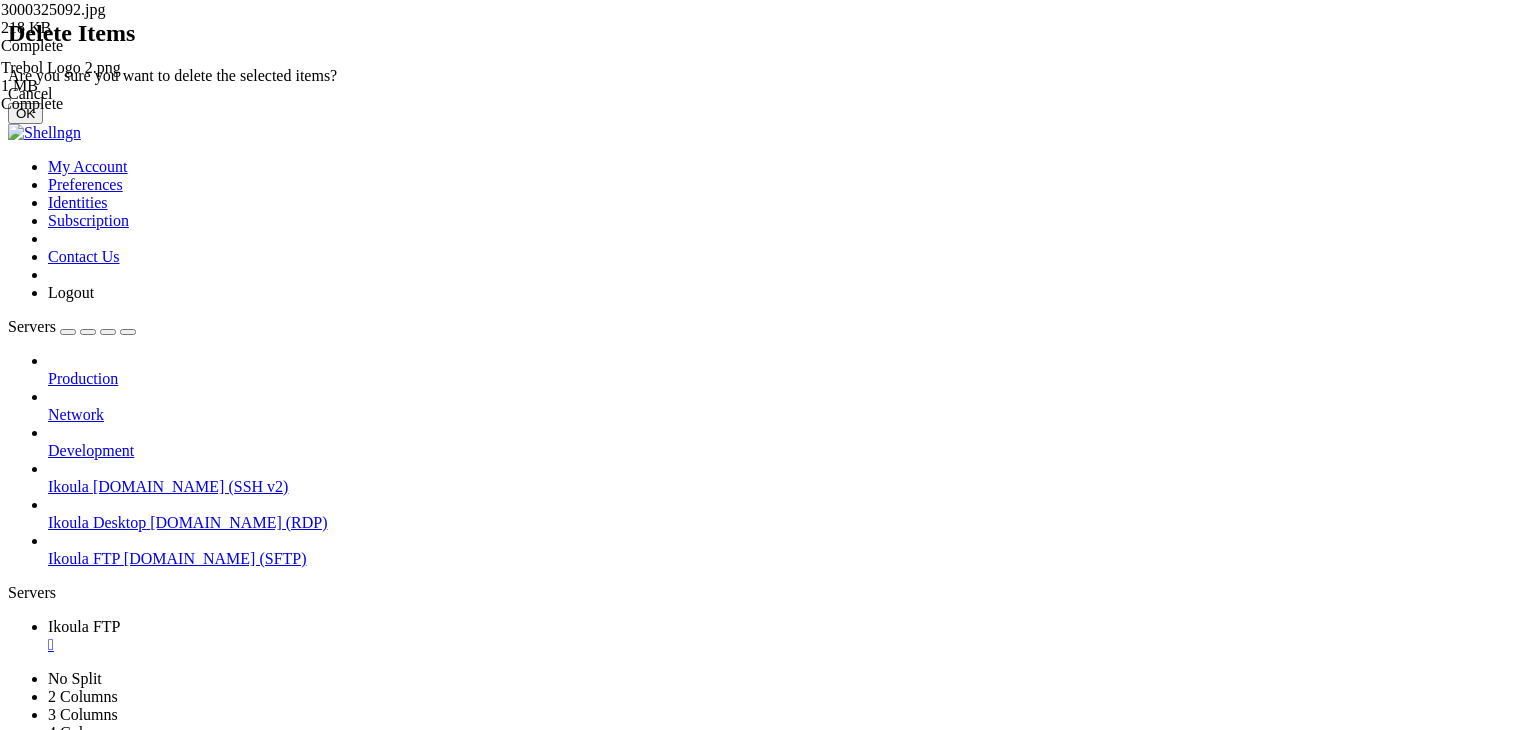 click on "OK" at bounding box center (25, 113) 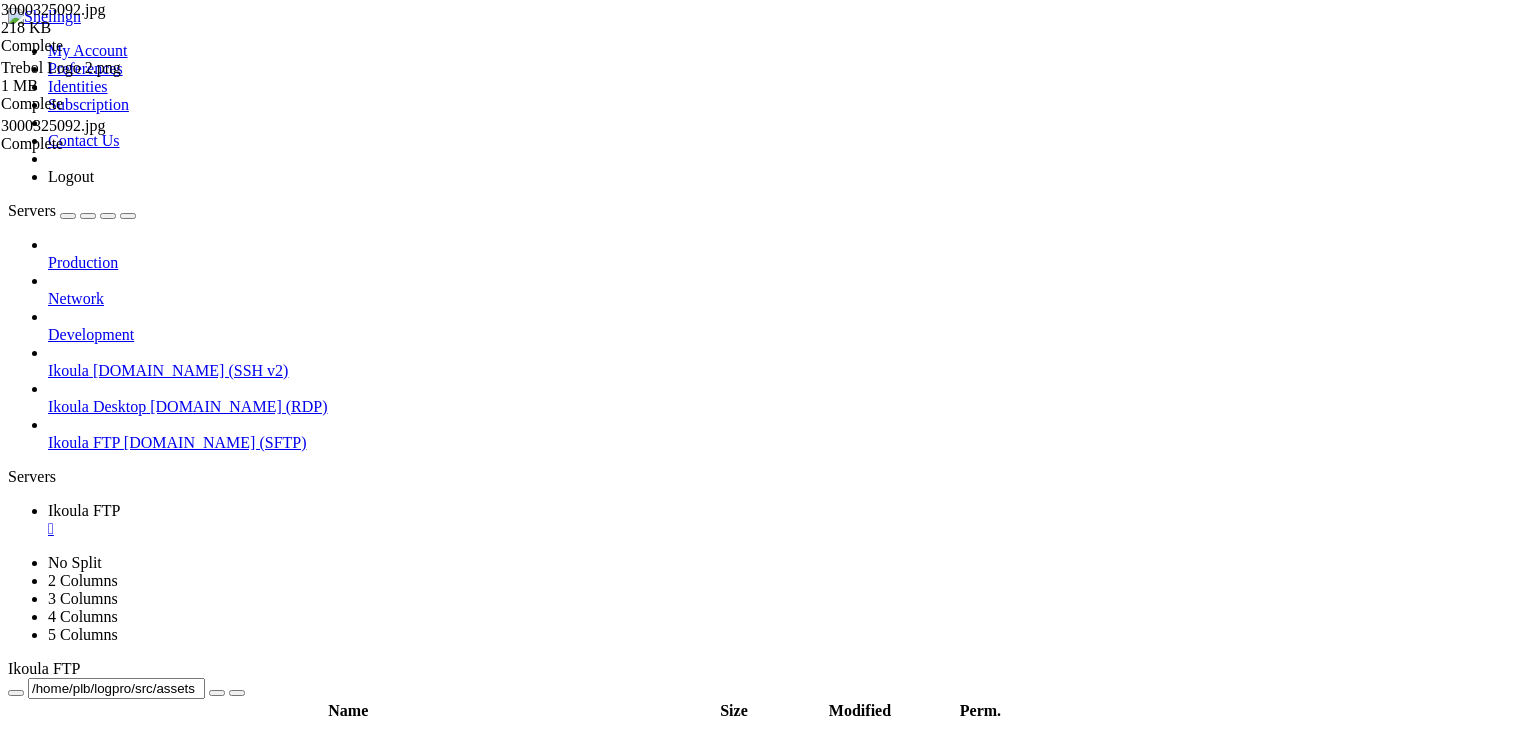 click on "Connect" at bounding box center [74, 1443] 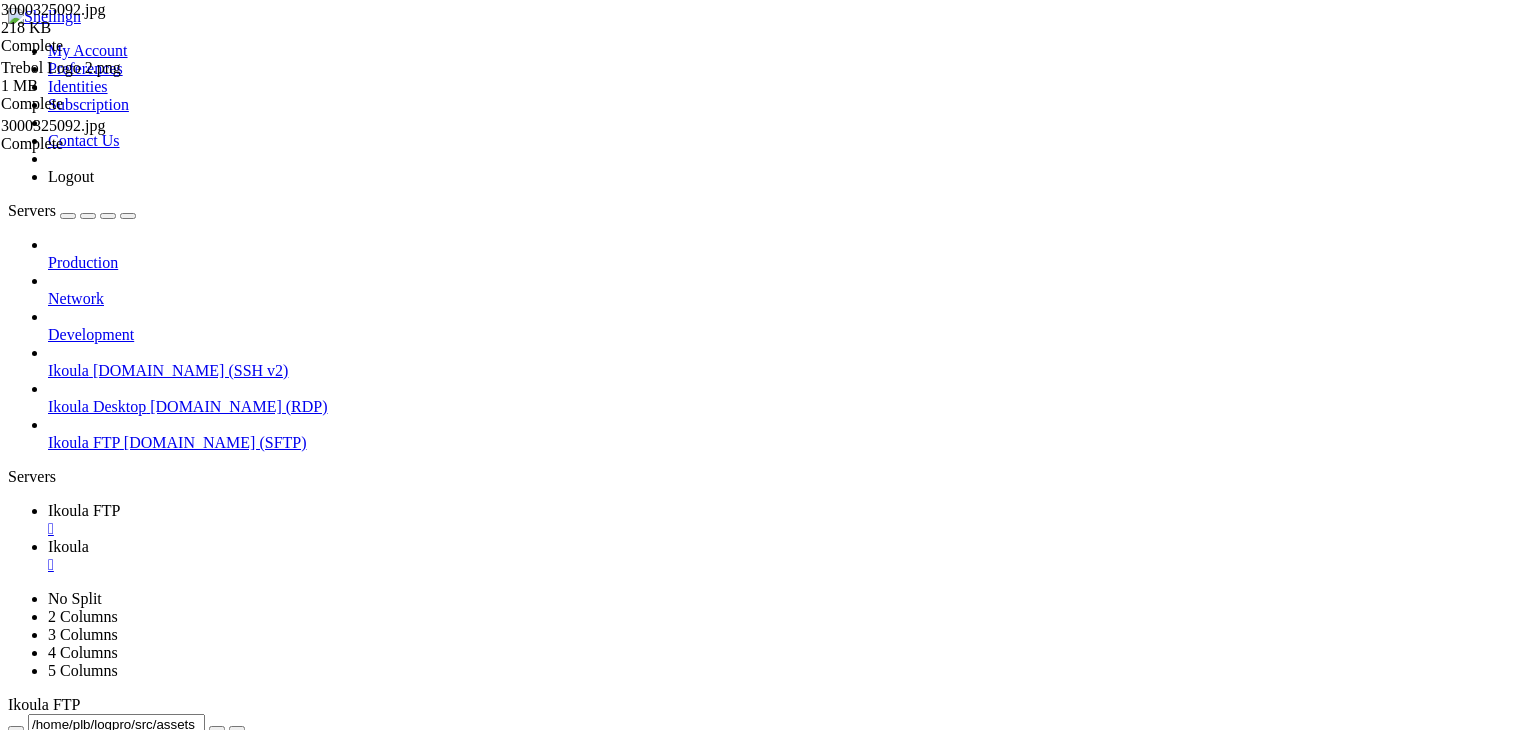 scroll, scrollTop: 0, scrollLeft: 0, axis: both 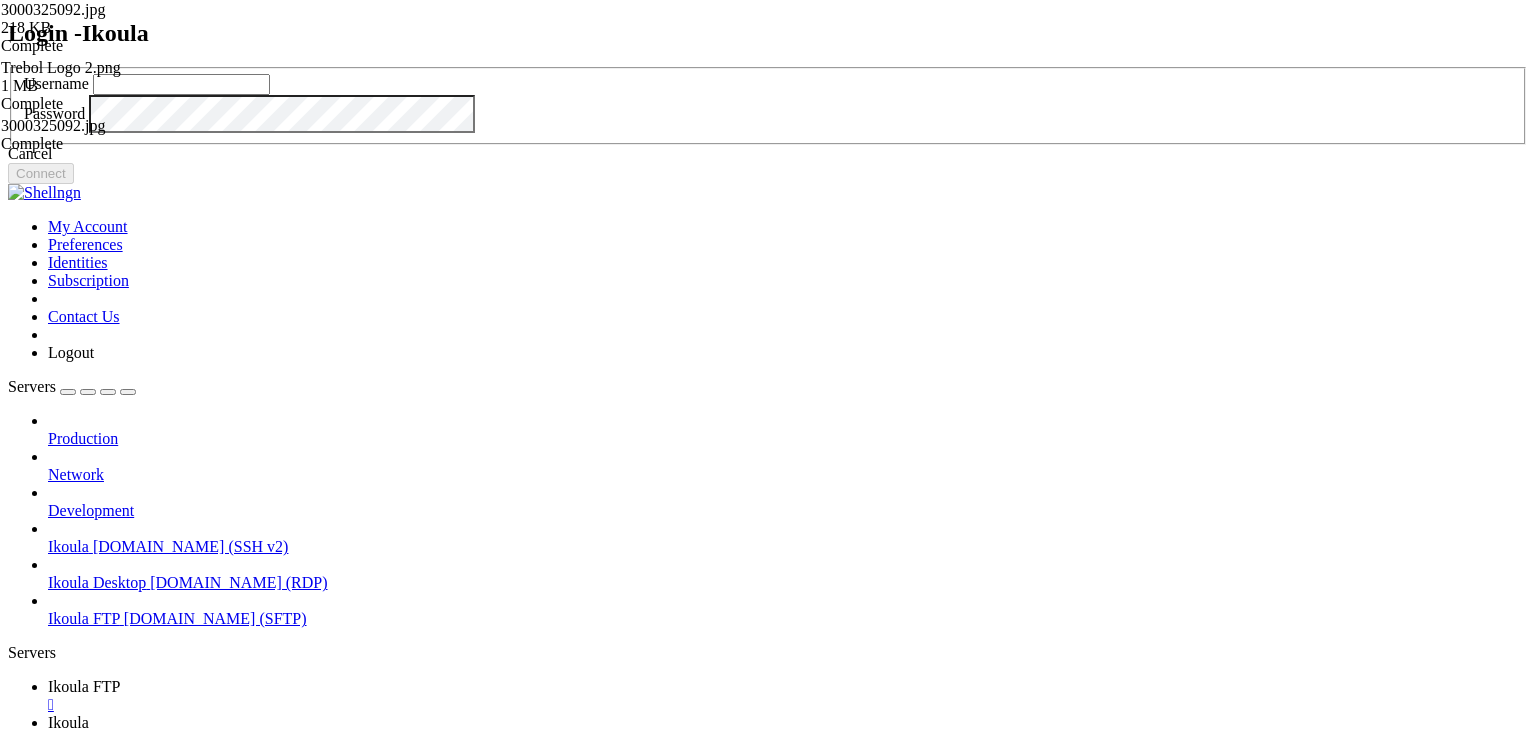click at bounding box center [181, 84] 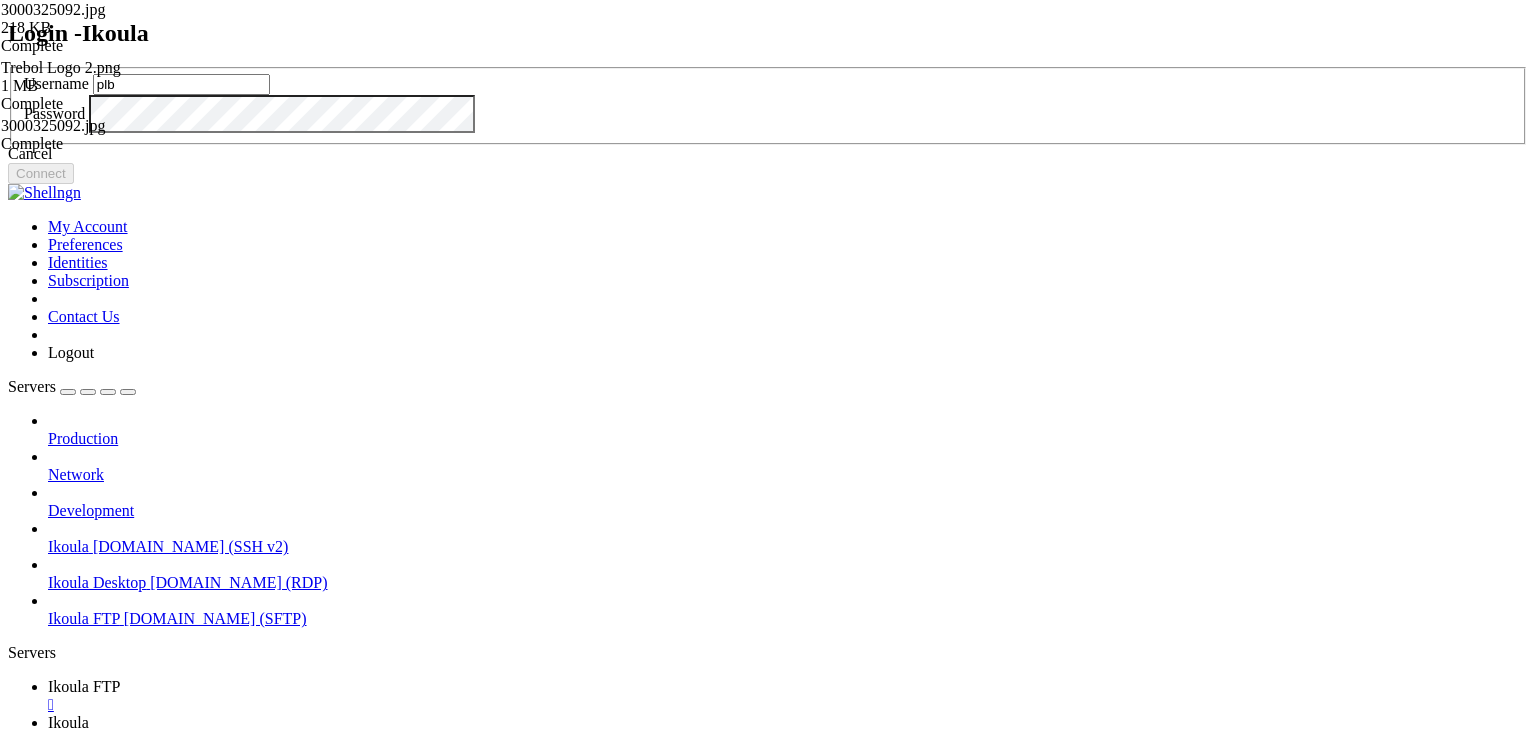 type on "plb" 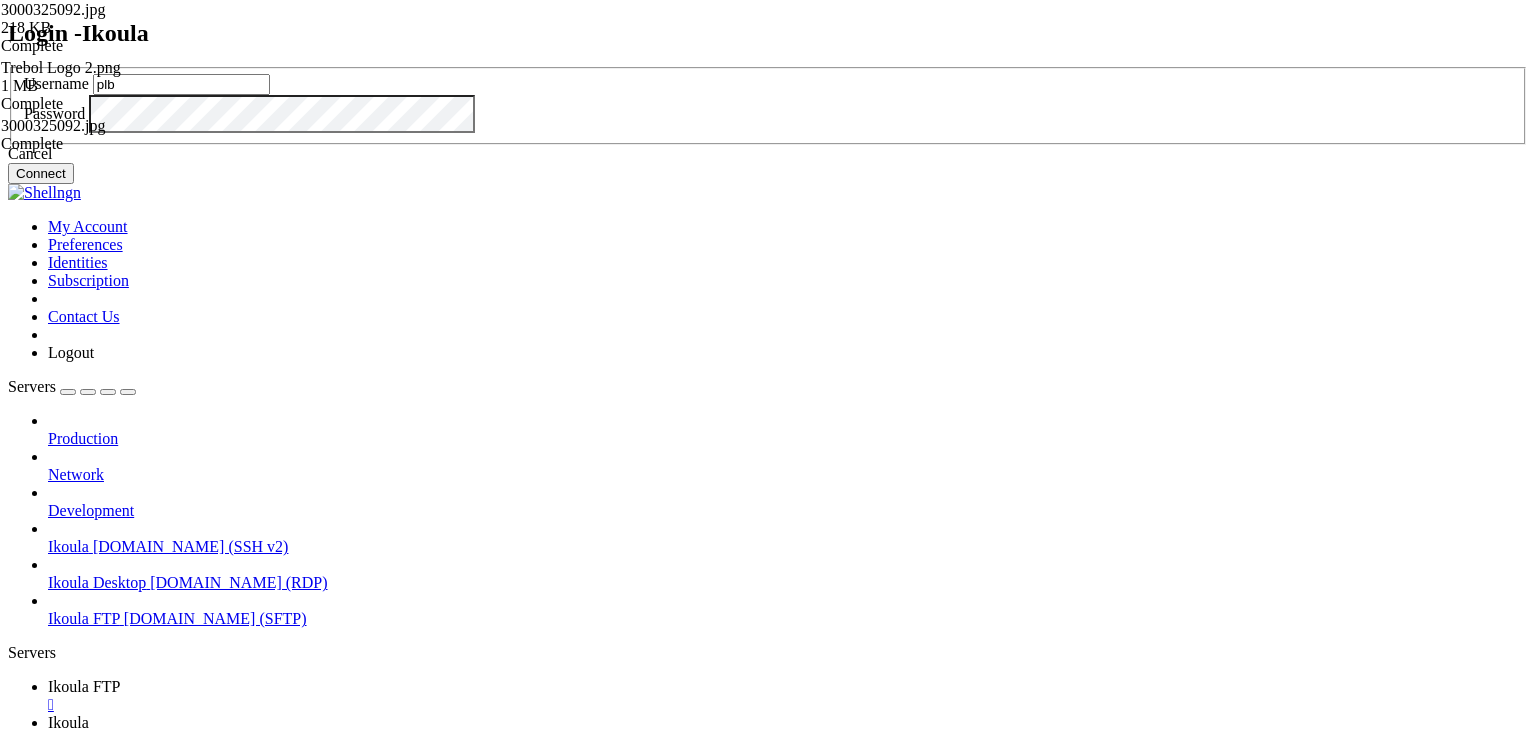click on "Connect" at bounding box center [41, 173] 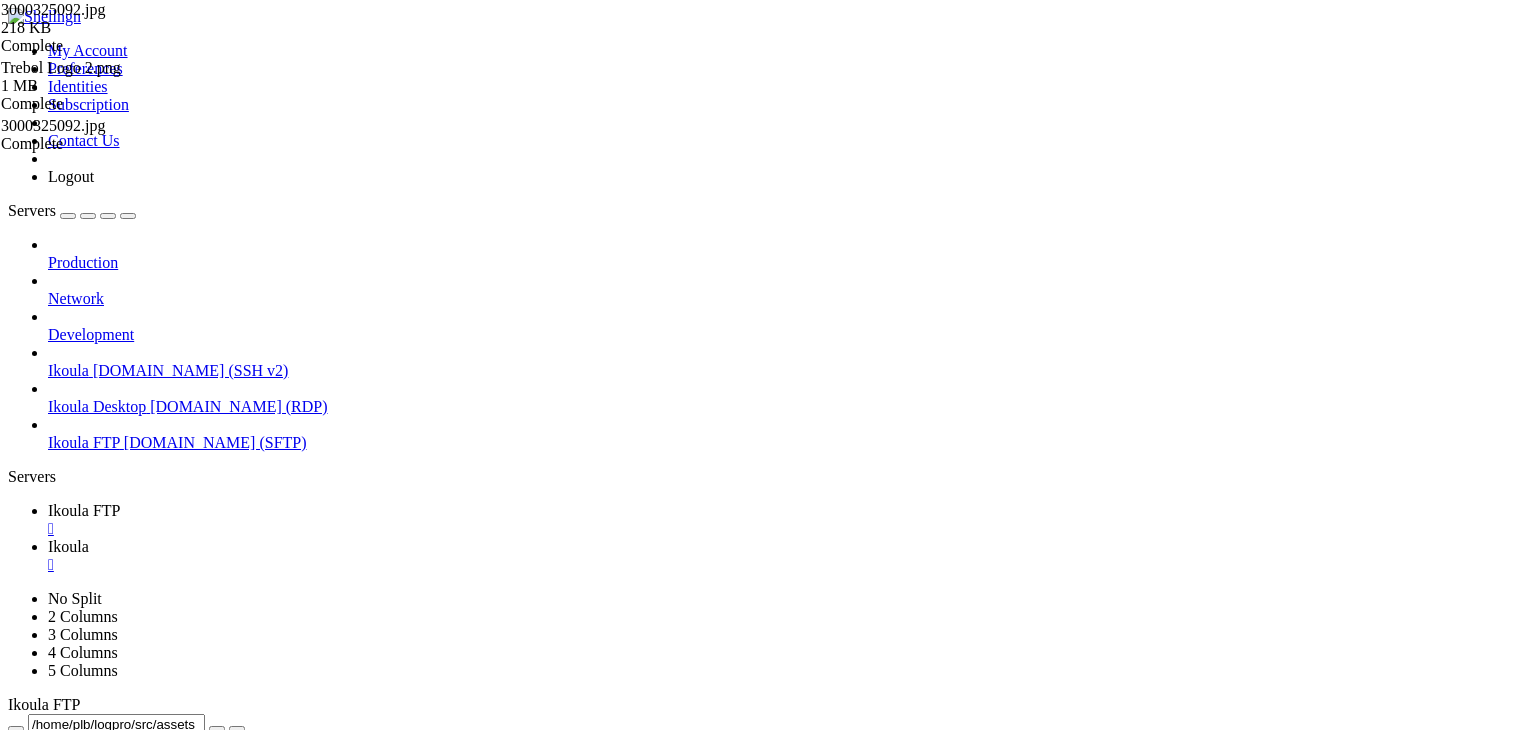 click on "plb@frhb95674flex : ~ $" 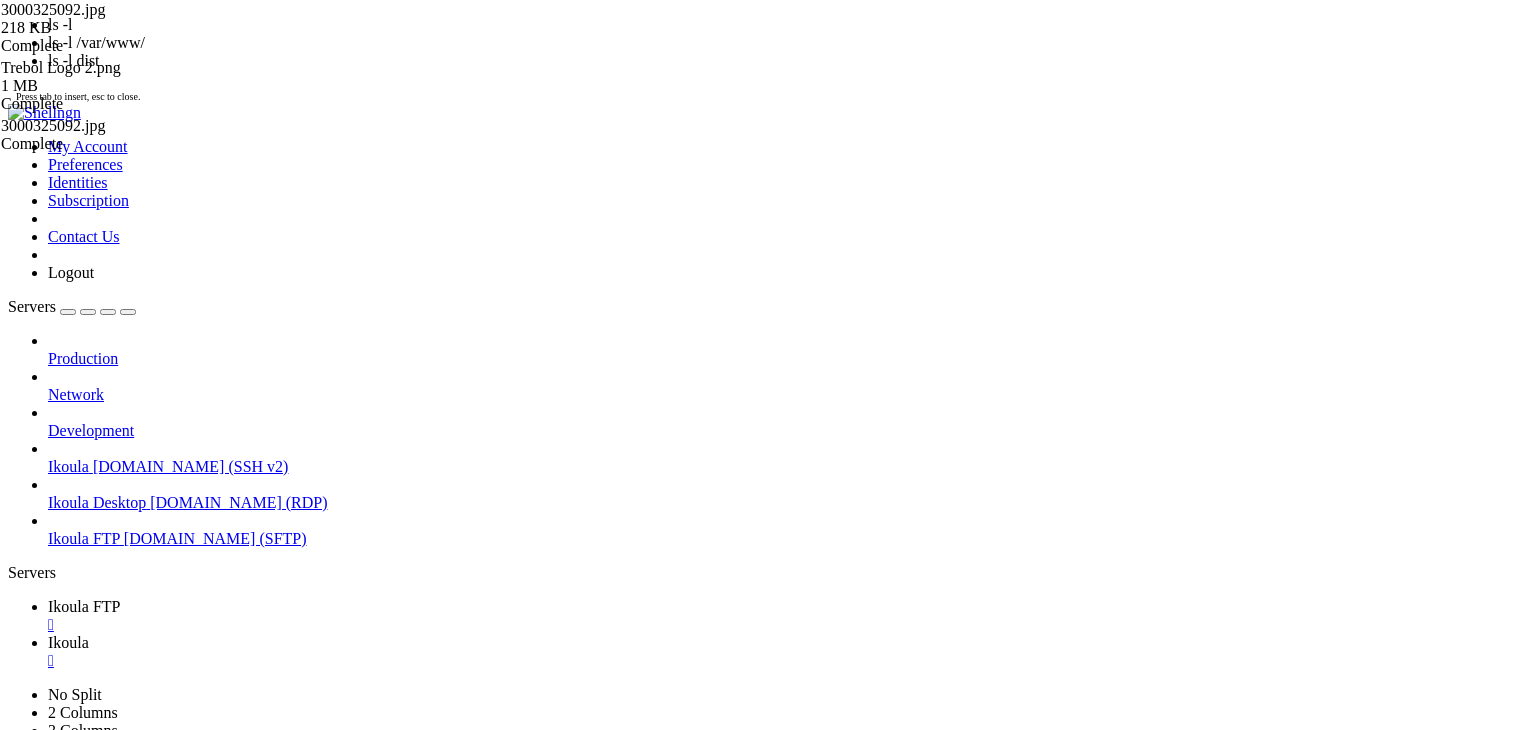 scroll, scrollTop: 900, scrollLeft: 0, axis: vertical 